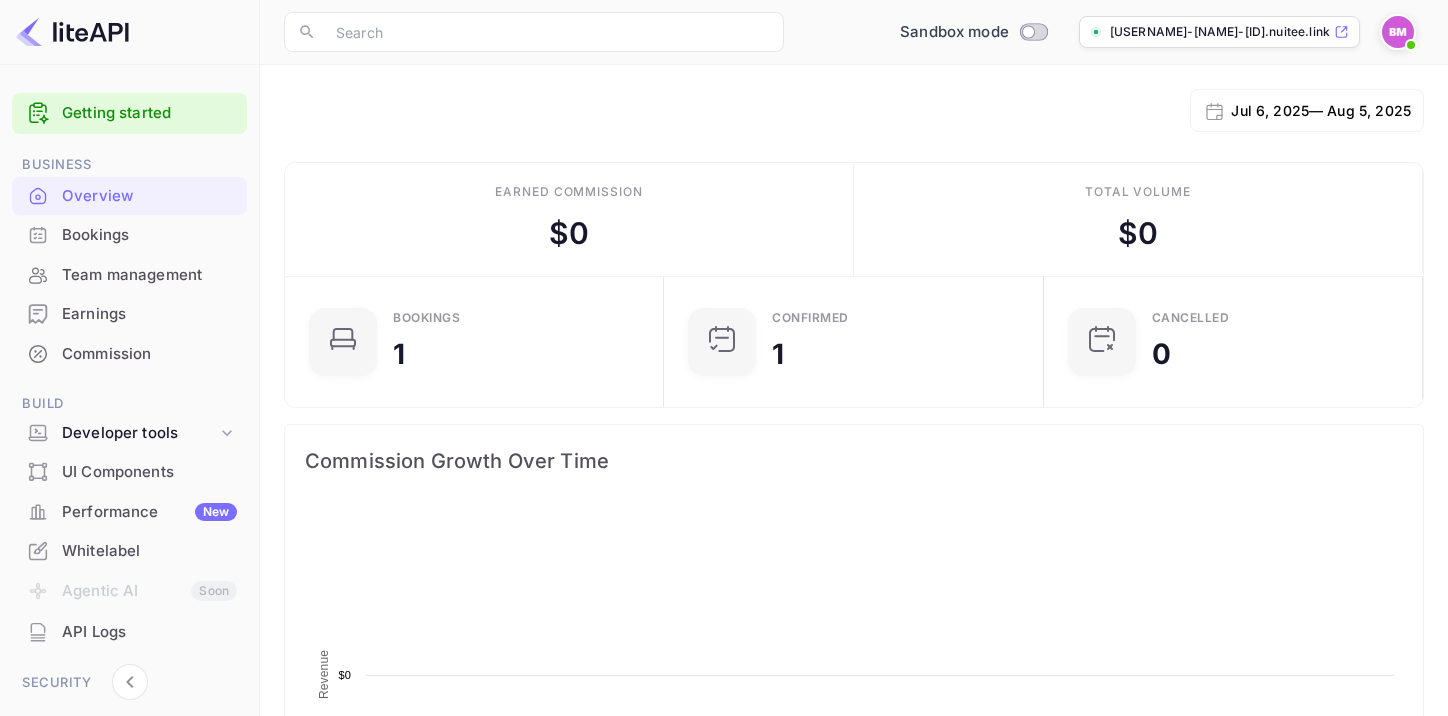 scroll, scrollTop: 0, scrollLeft: 0, axis: both 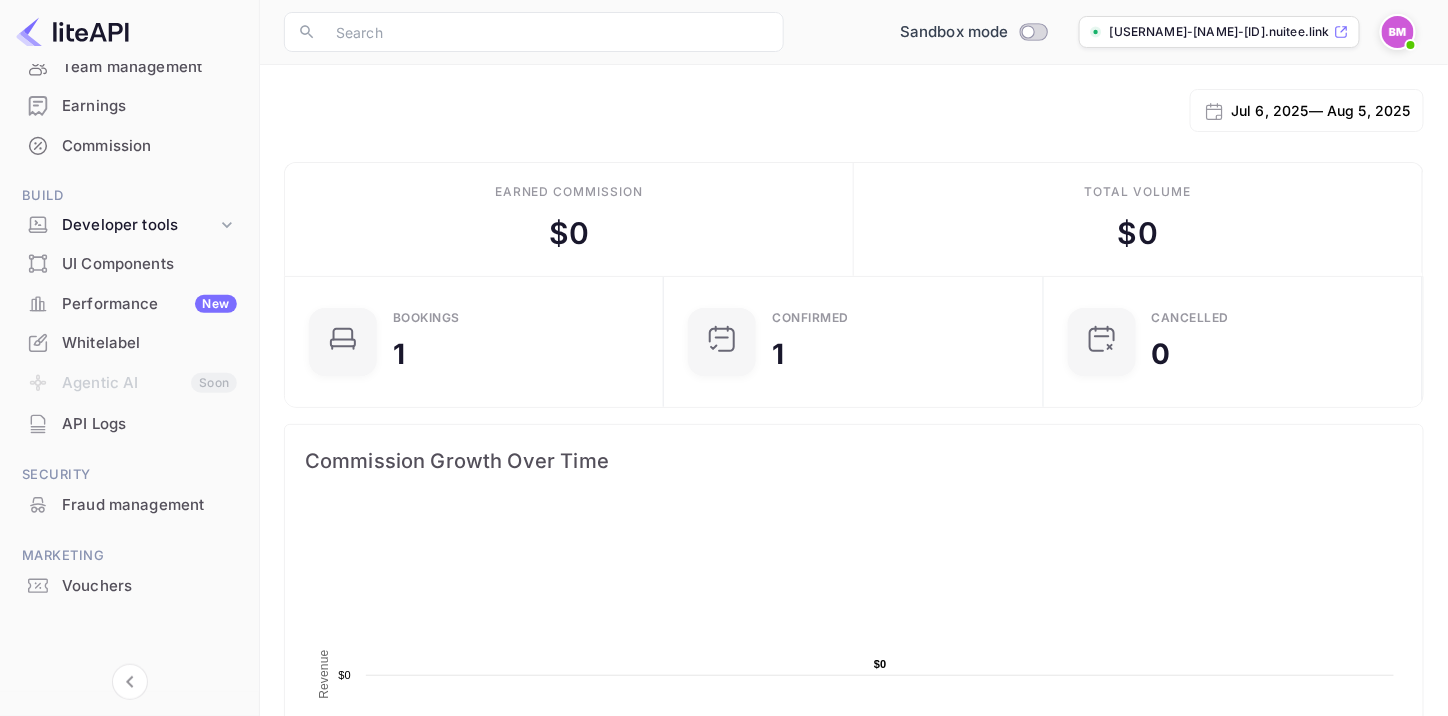 click on "UI Components" at bounding box center [149, 264] 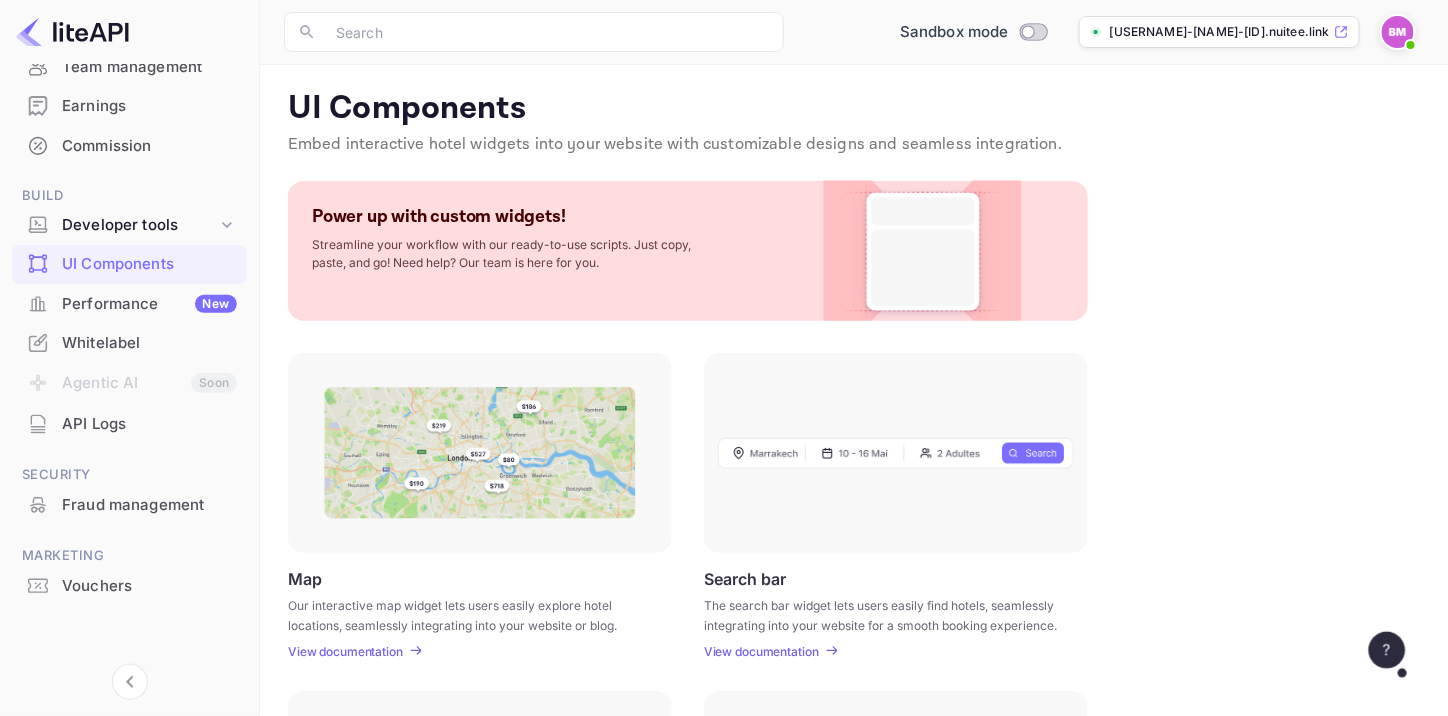 click at bounding box center [480, 453] 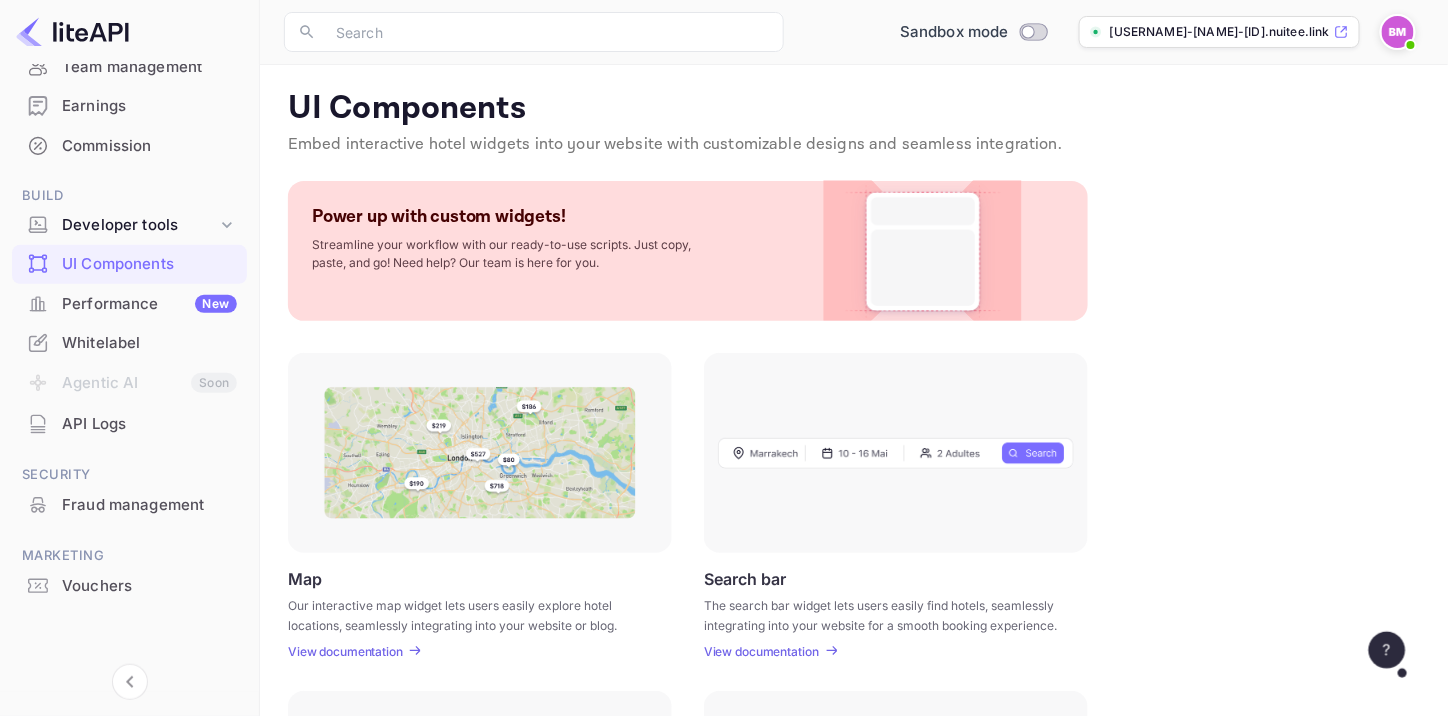 click on "View documentation" at bounding box center [345, 651] 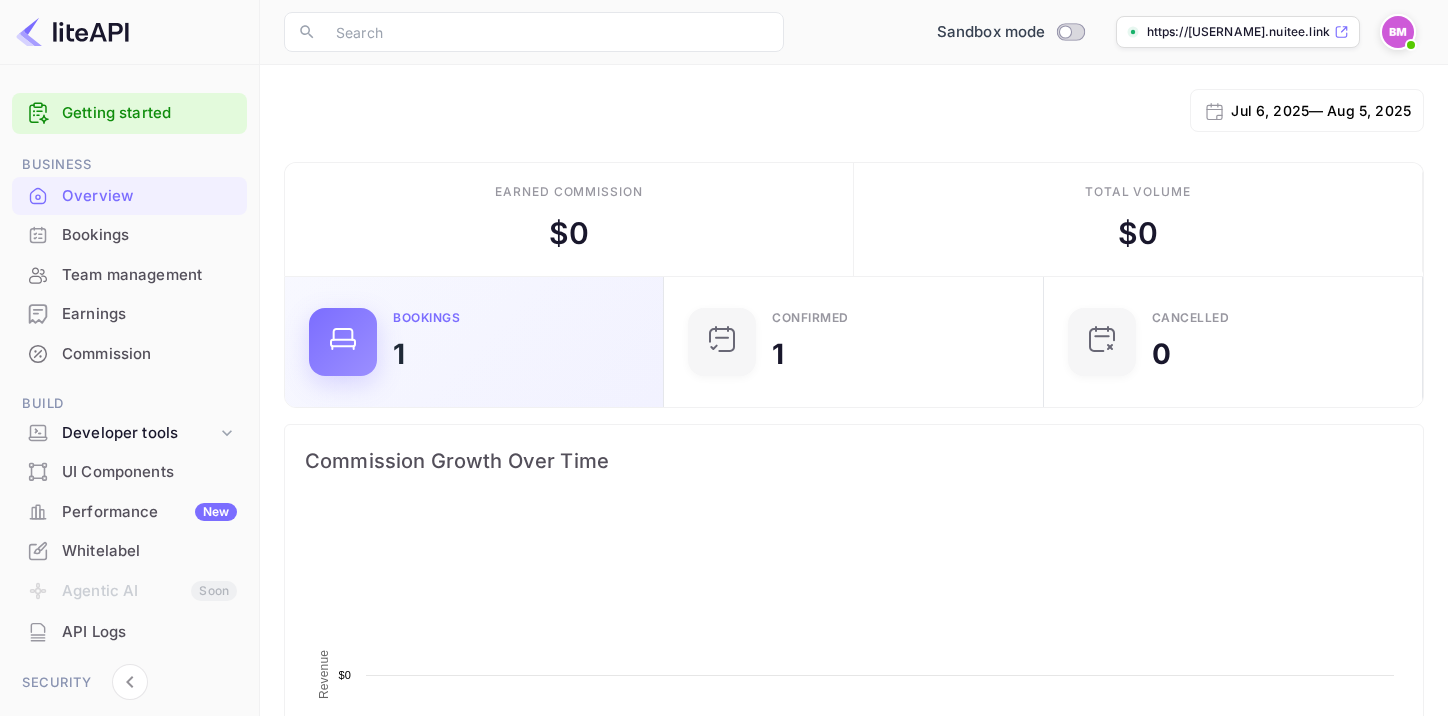 scroll, scrollTop: 0, scrollLeft: 0, axis: both 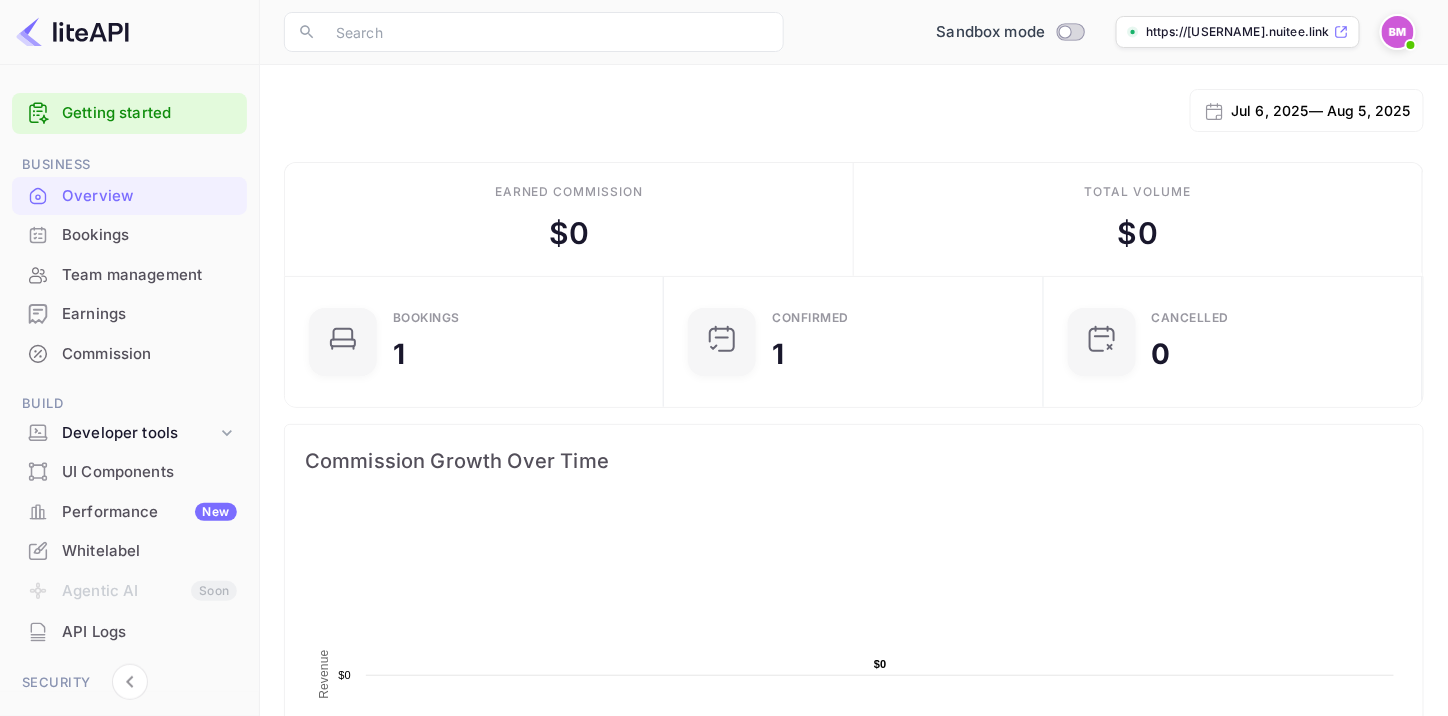 click on "Getting started" at bounding box center (149, 113) 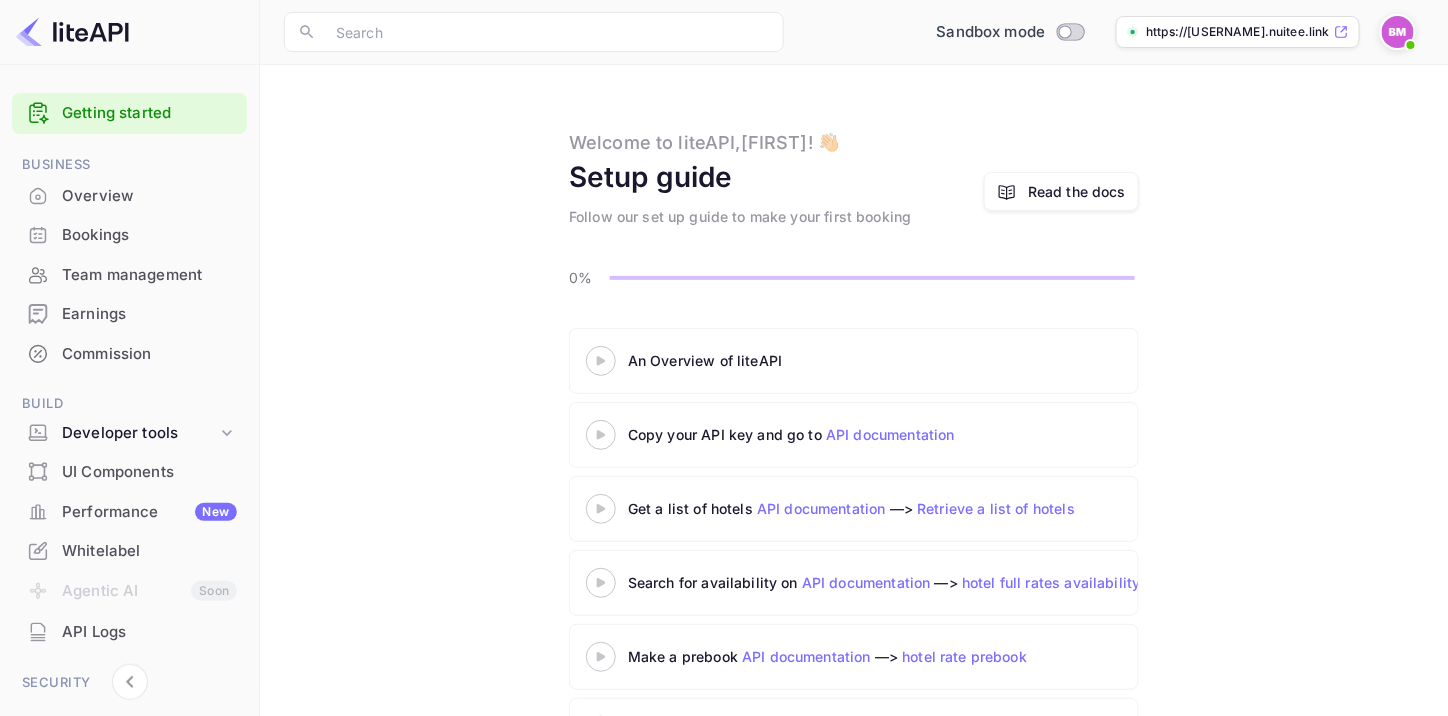click at bounding box center (1398, 32) 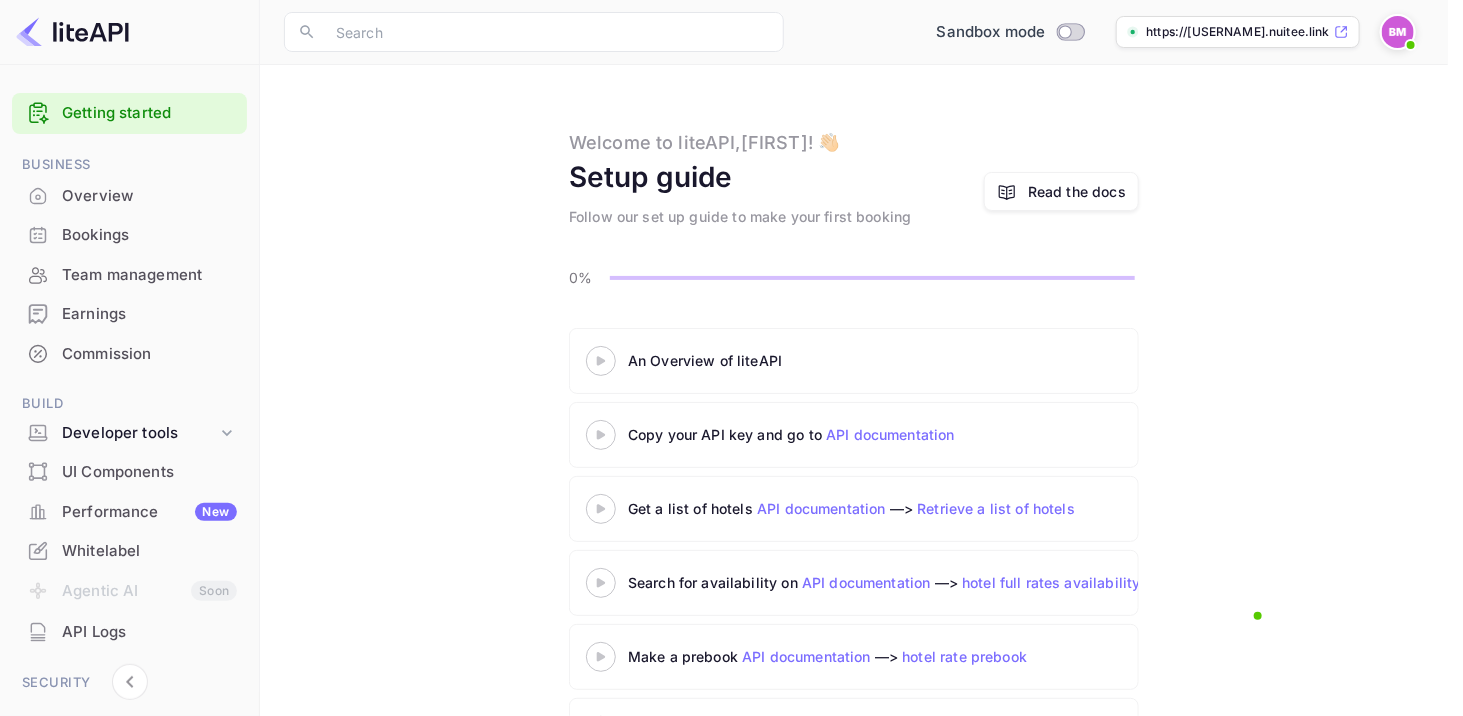 click on "Settings" at bounding box center [744, 941] 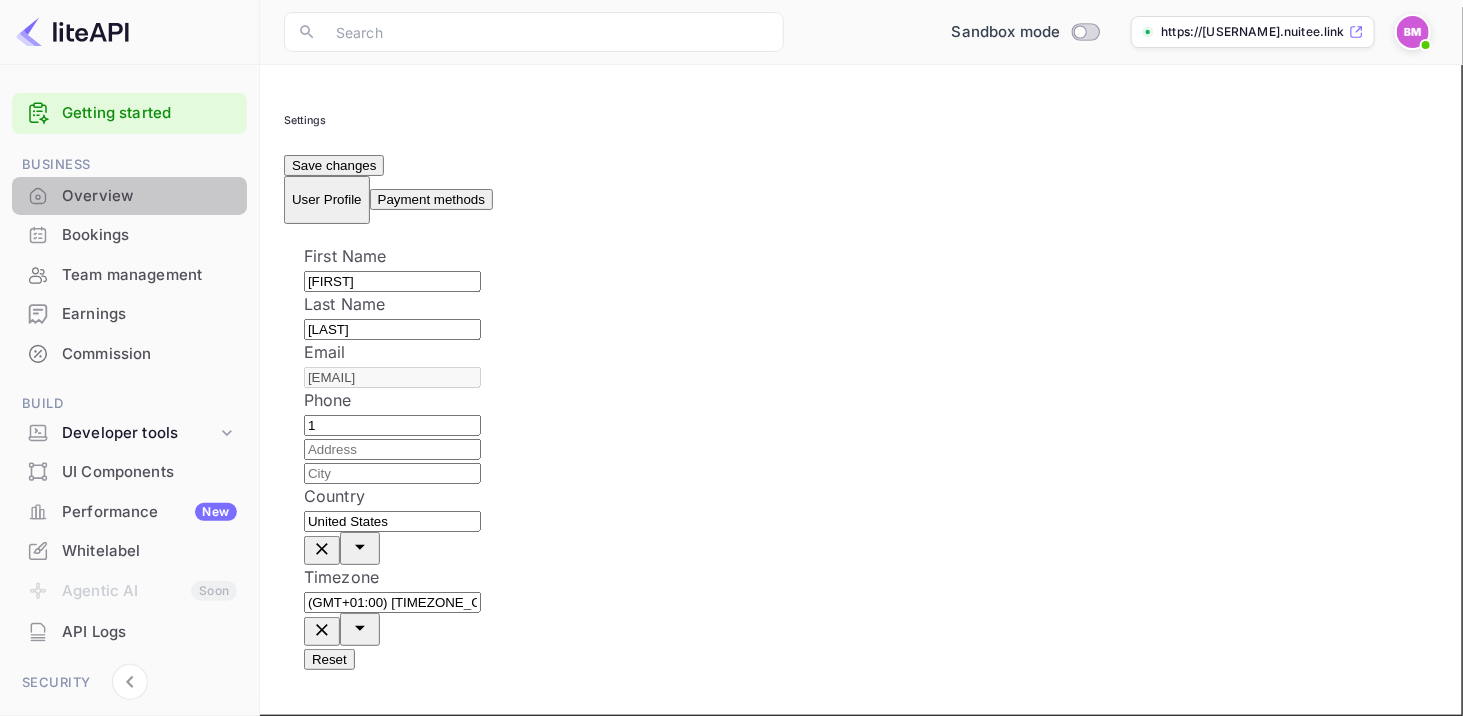 click on "Overview" at bounding box center (149, 196) 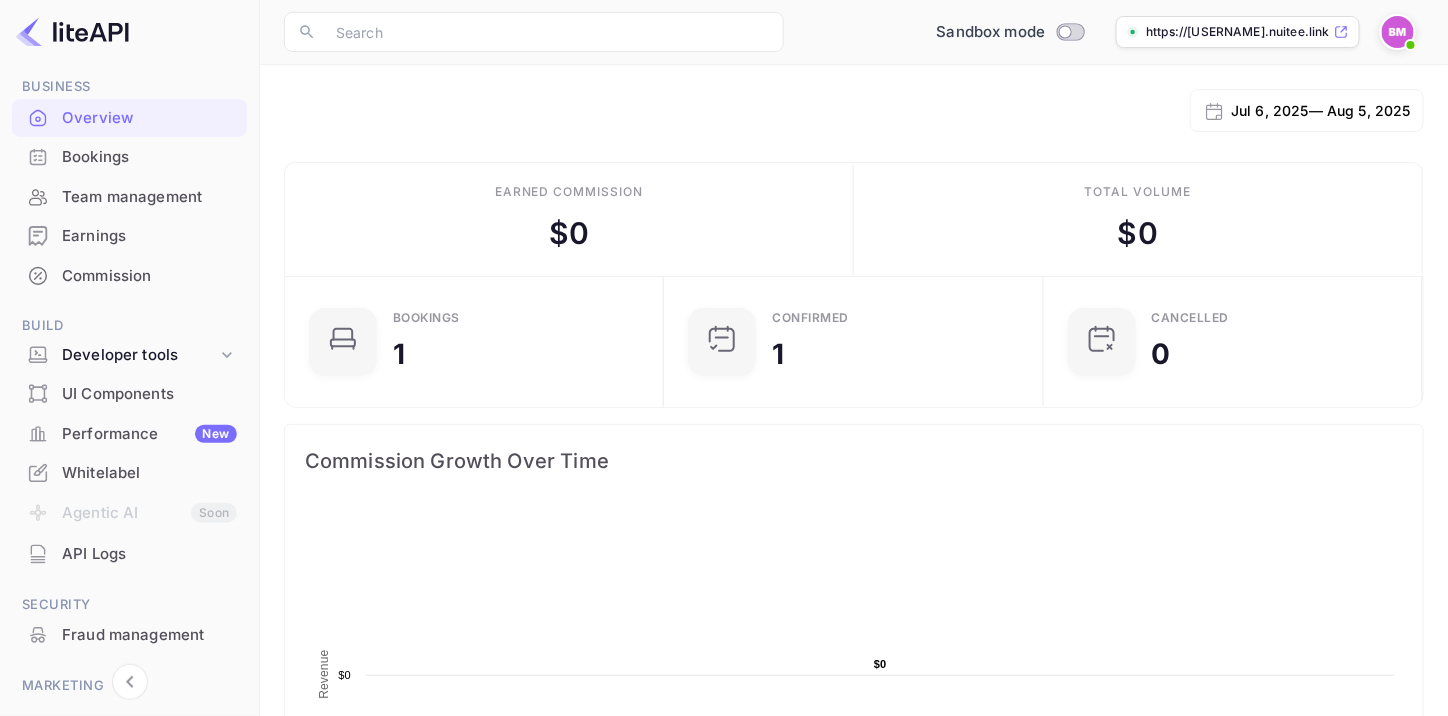scroll, scrollTop: 208, scrollLeft: 0, axis: vertical 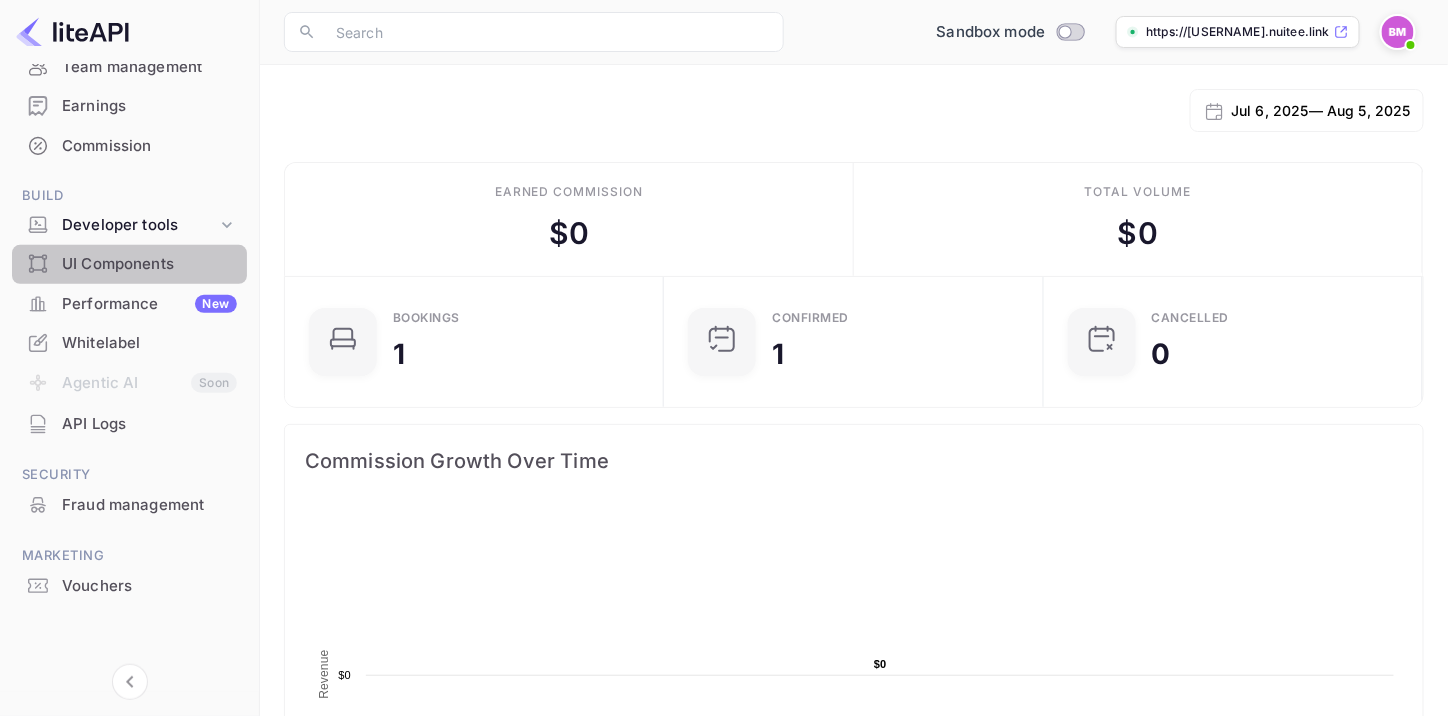 click on "UI Components" at bounding box center (149, 264) 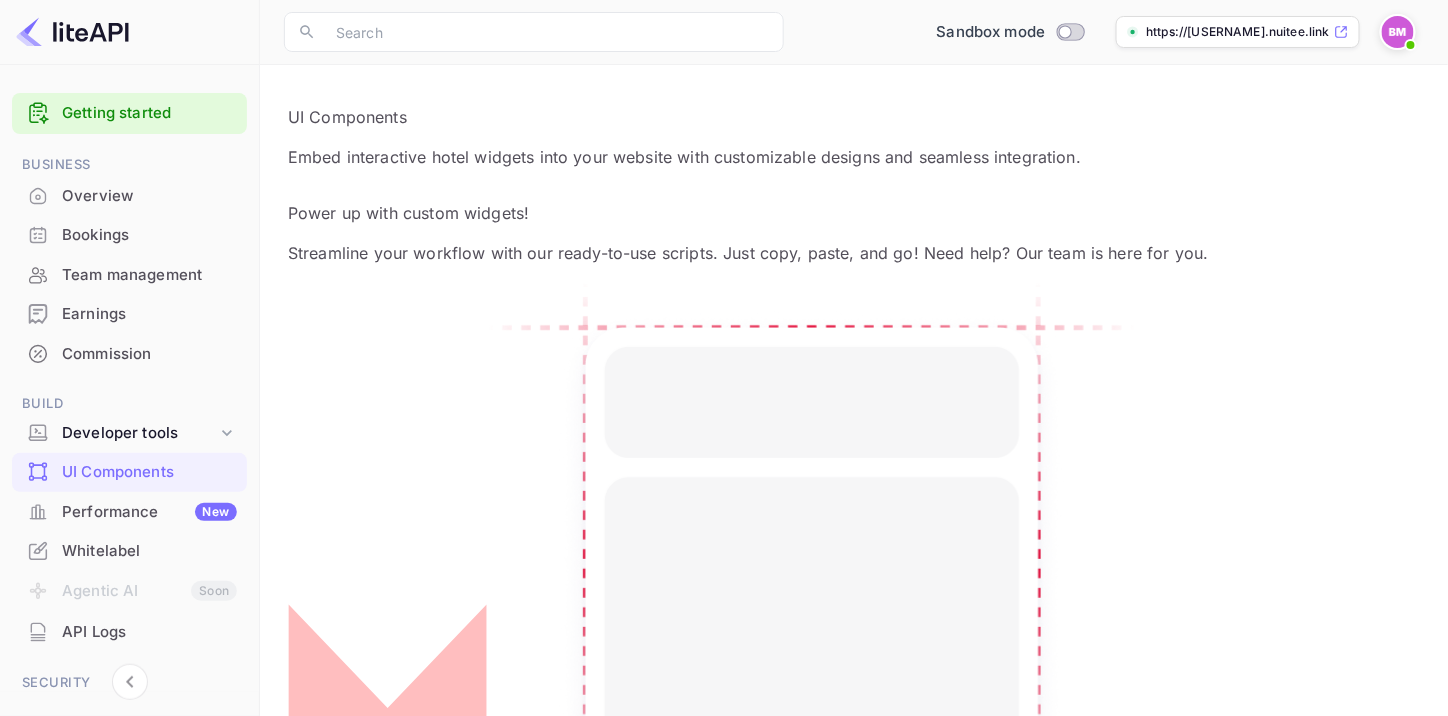 scroll, scrollTop: 0, scrollLeft: 0, axis: both 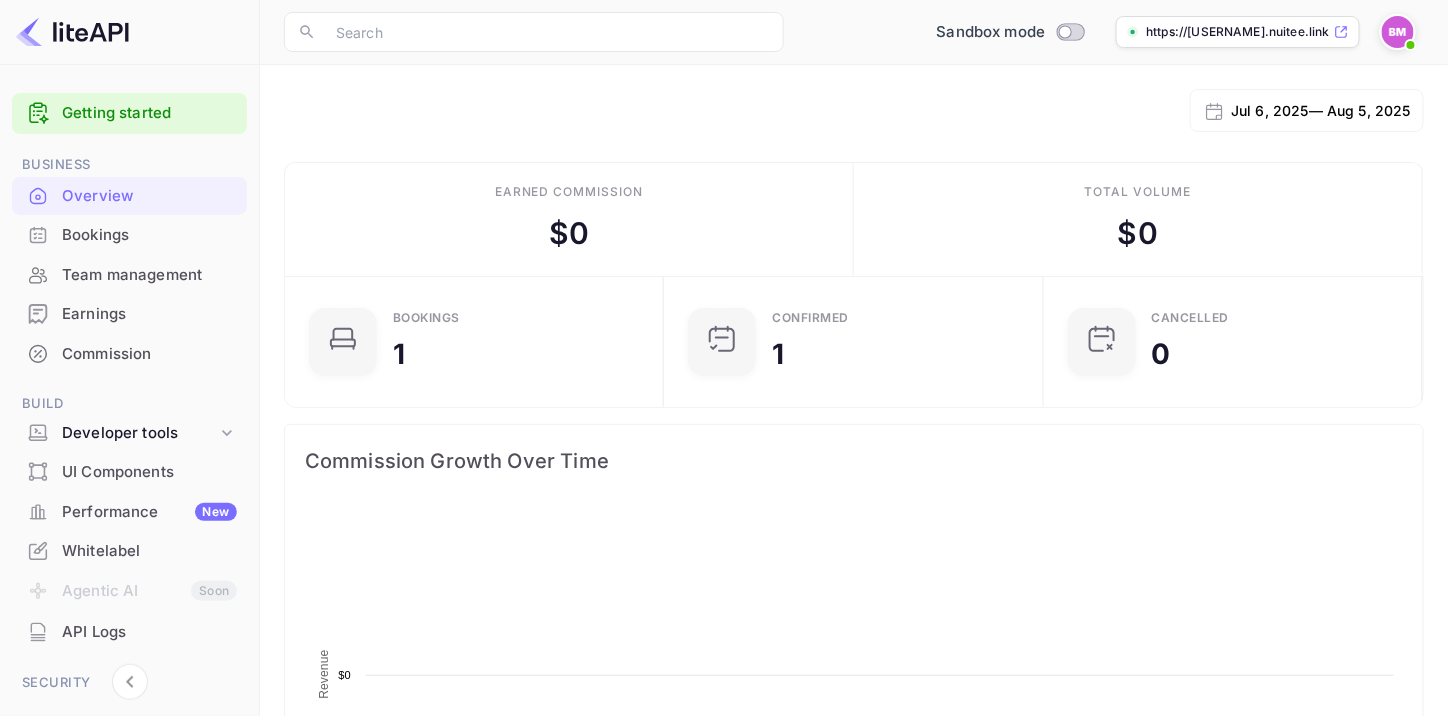 click on "Bookings" at bounding box center (149, 235) 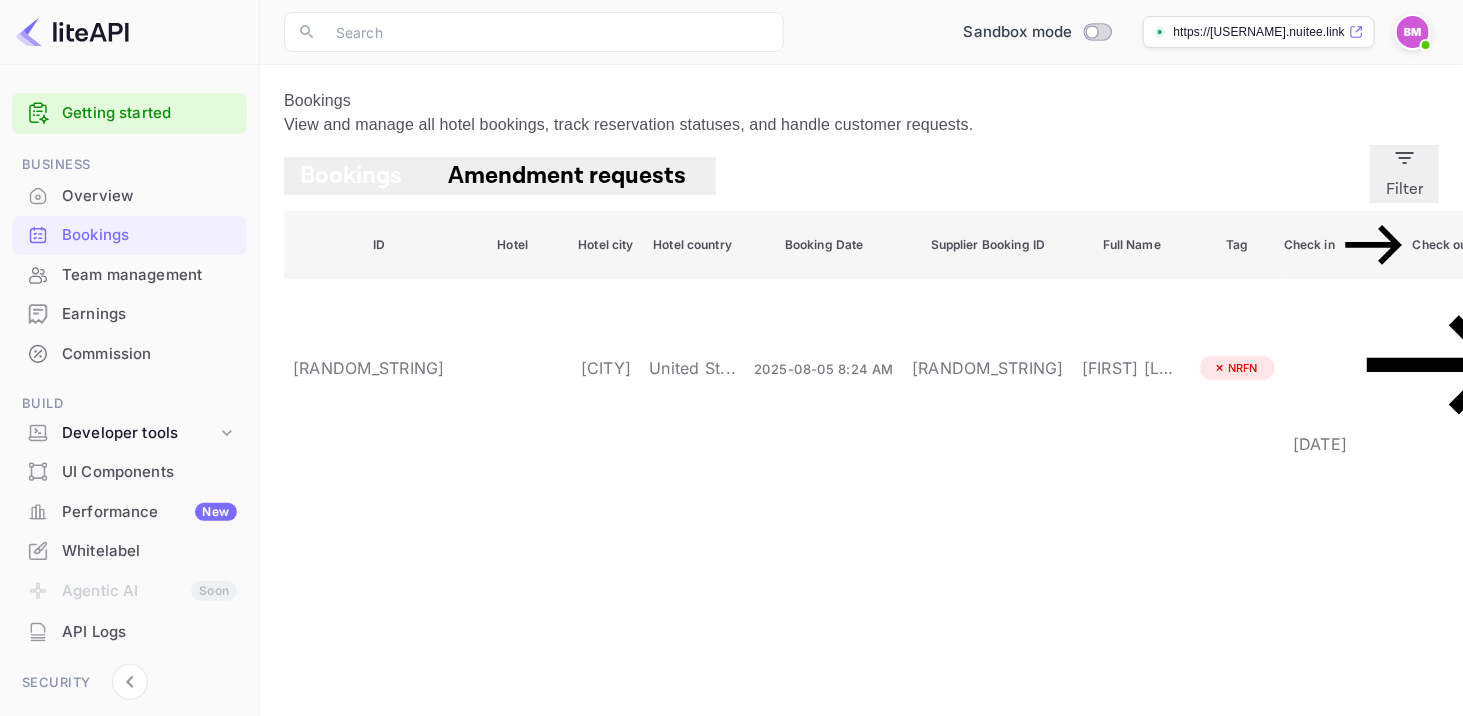 click on "Team management" at bounding box center (149, 275) 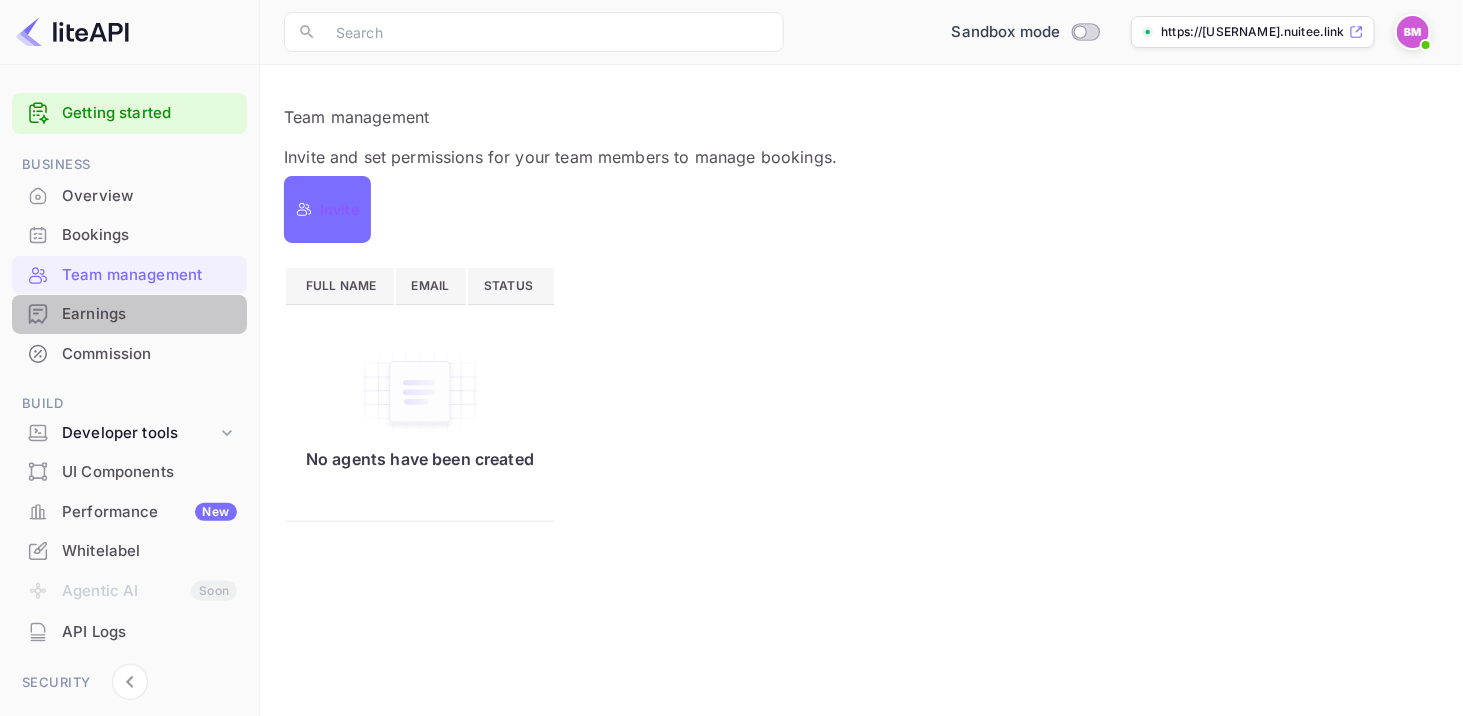 click on "Earnings" at bounding box center (149, 314) 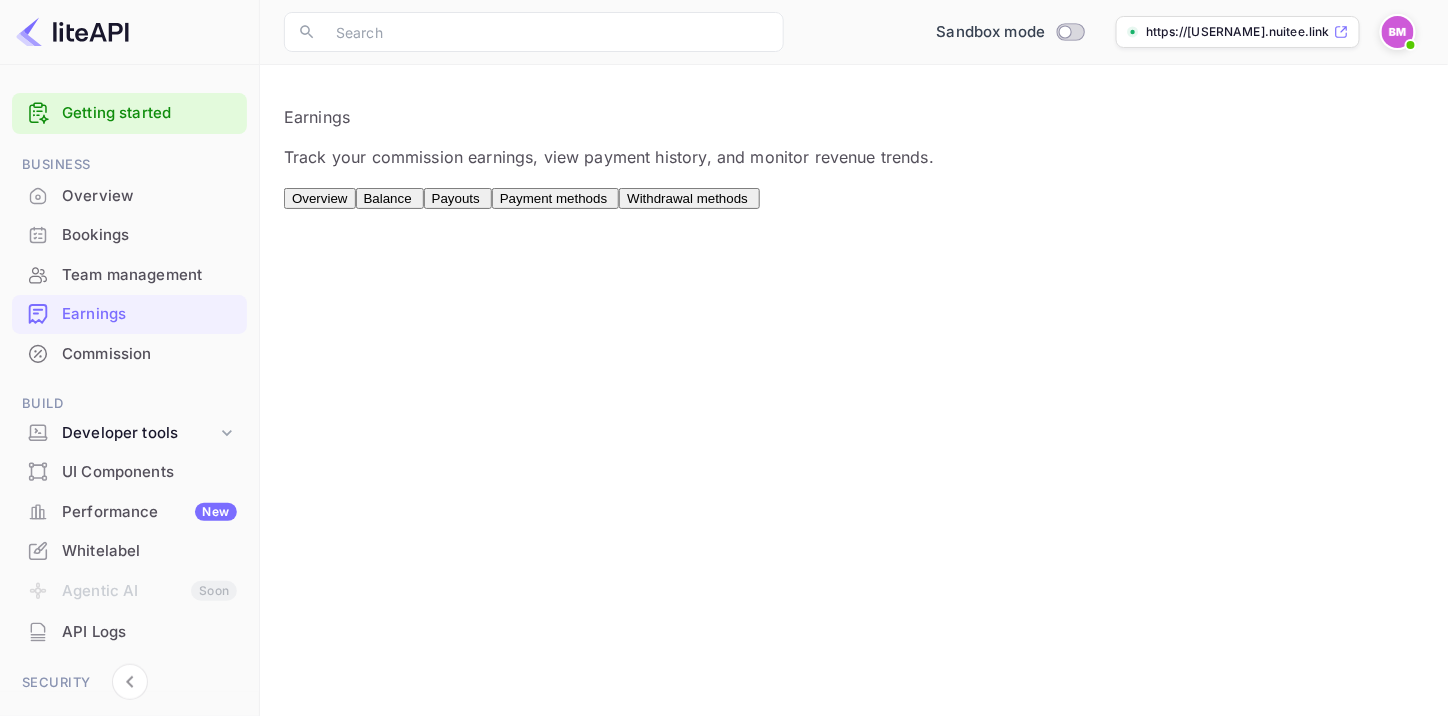 scroll, scrollTop: 180, scrollLeft: 0, axis: vertical 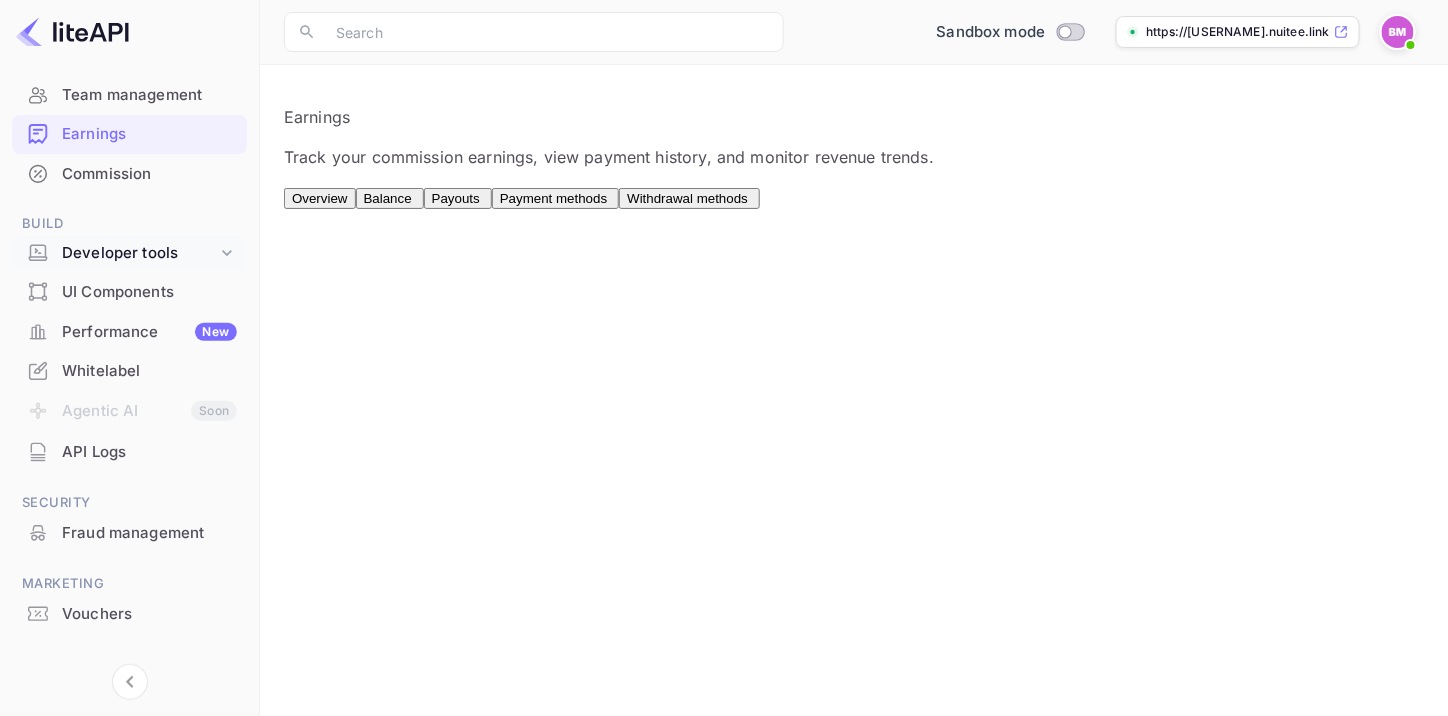 click on "Developer tools" at bounding box center (139, 253) 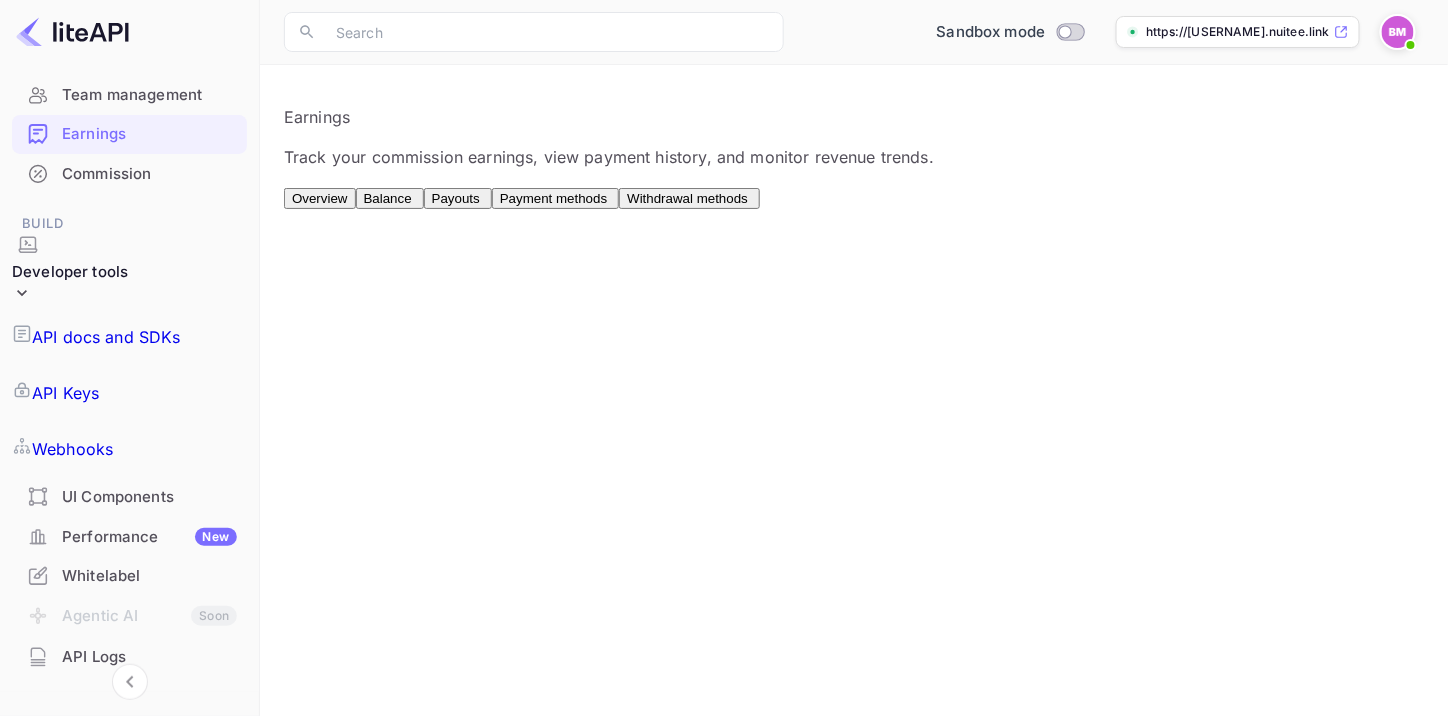 click on "API Keys" at bounding box center (129, 393) 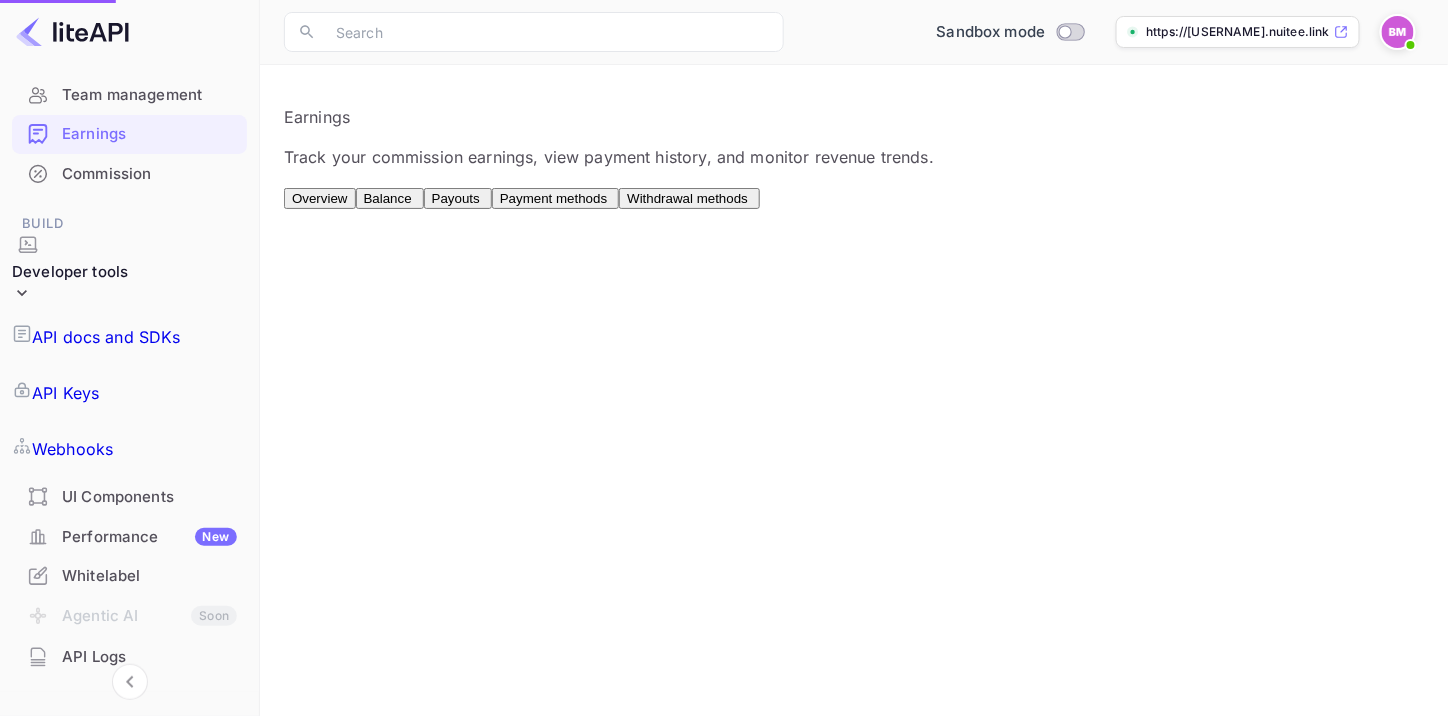 click on "API Keys" at bounding box center (65, 393) 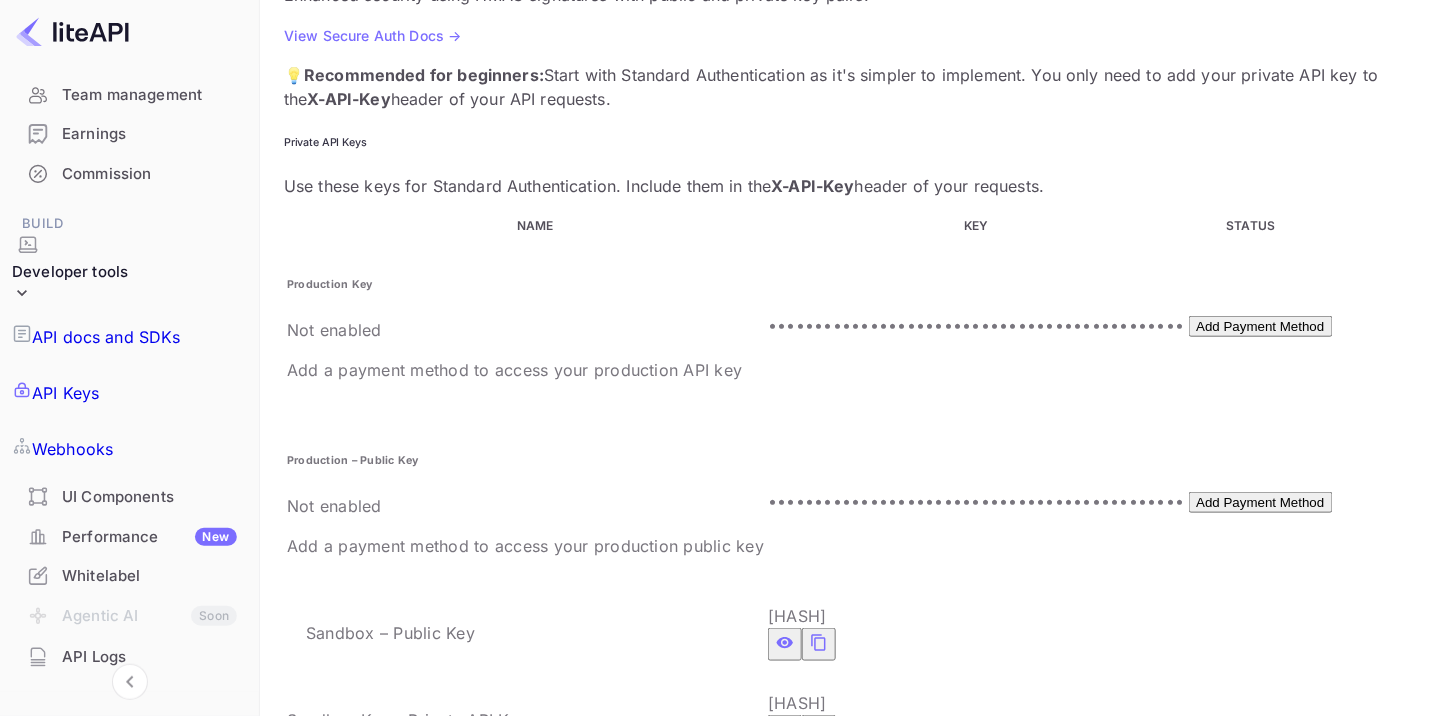 scroll, scrollTop: 461, scrollLeft: 0, axis: vertical 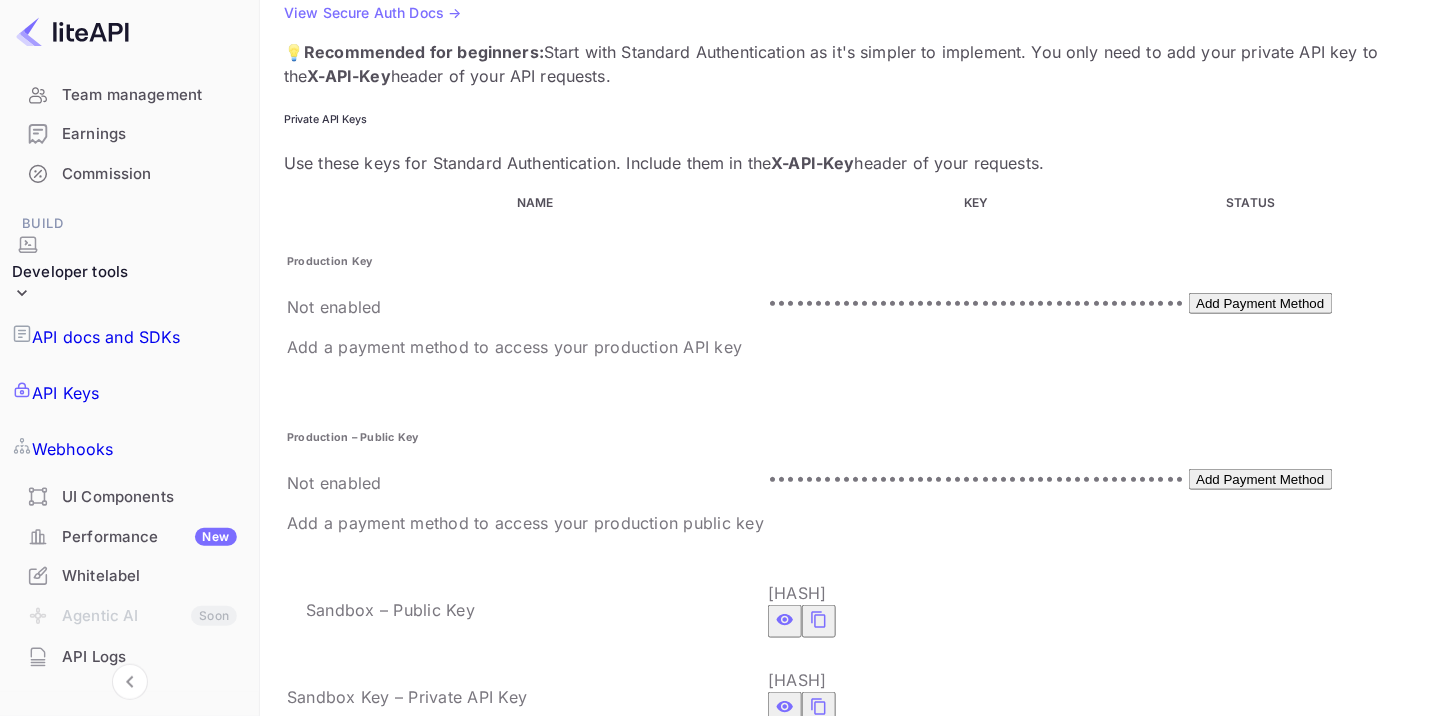 click on "Webhooks" at bounding box center (72, 449) 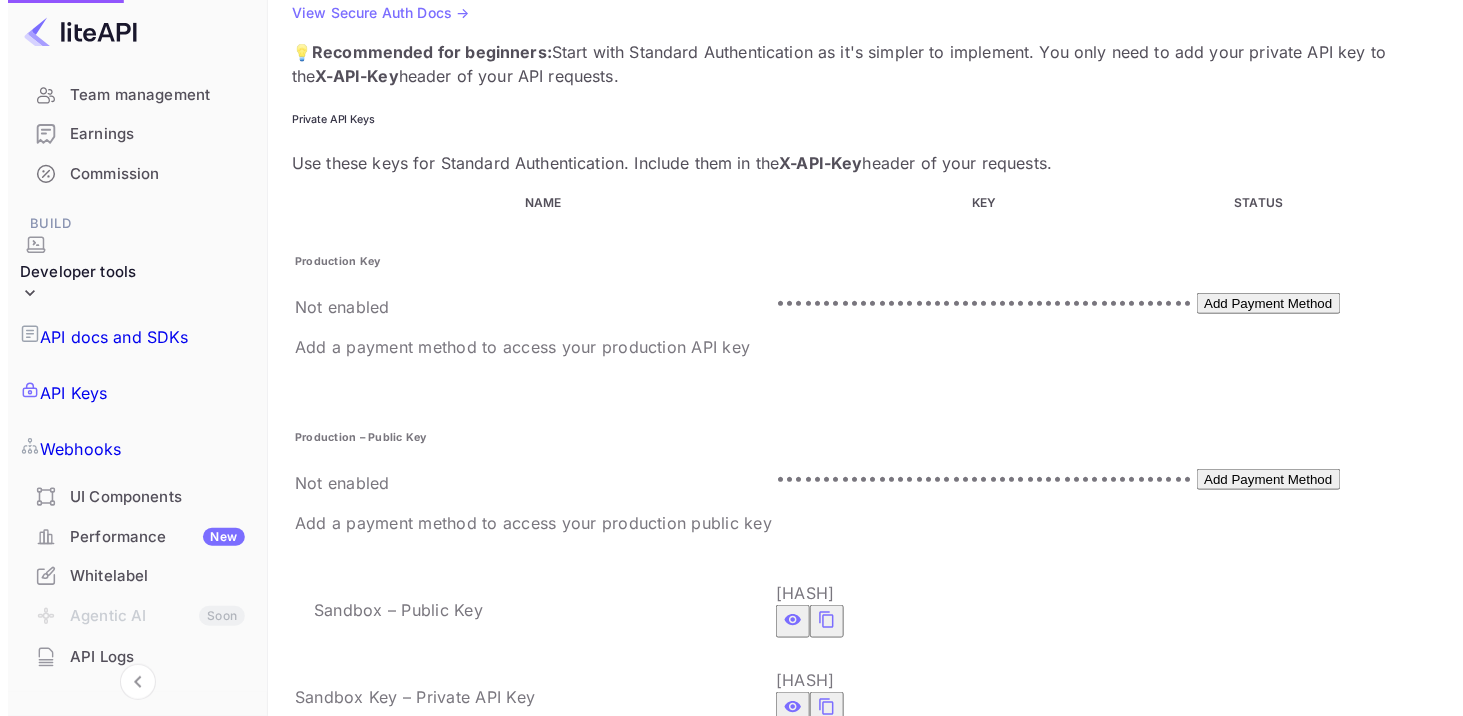 scroll, scrollTop: 0, scrollLeft: 0, axis: both 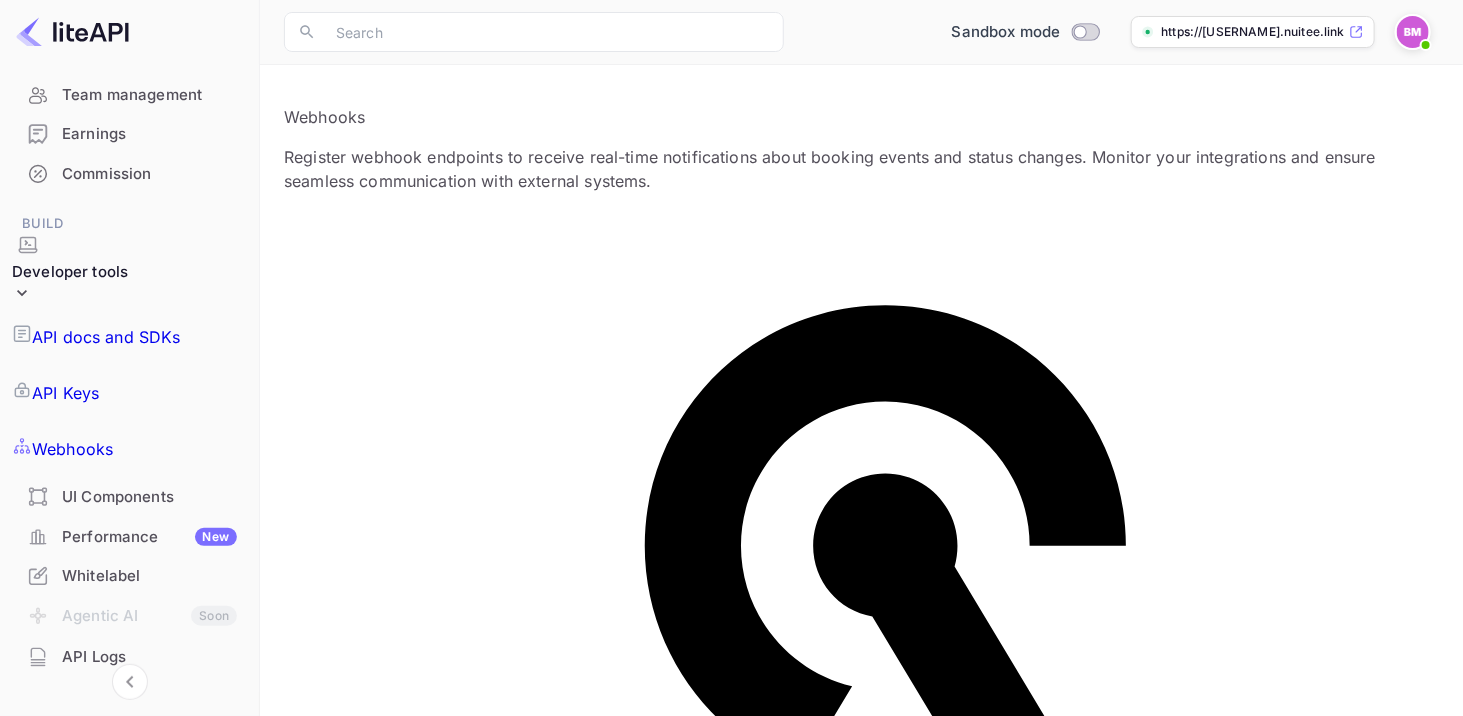 click on "Register Your First Webhook" at bounding box center (376, 1510) 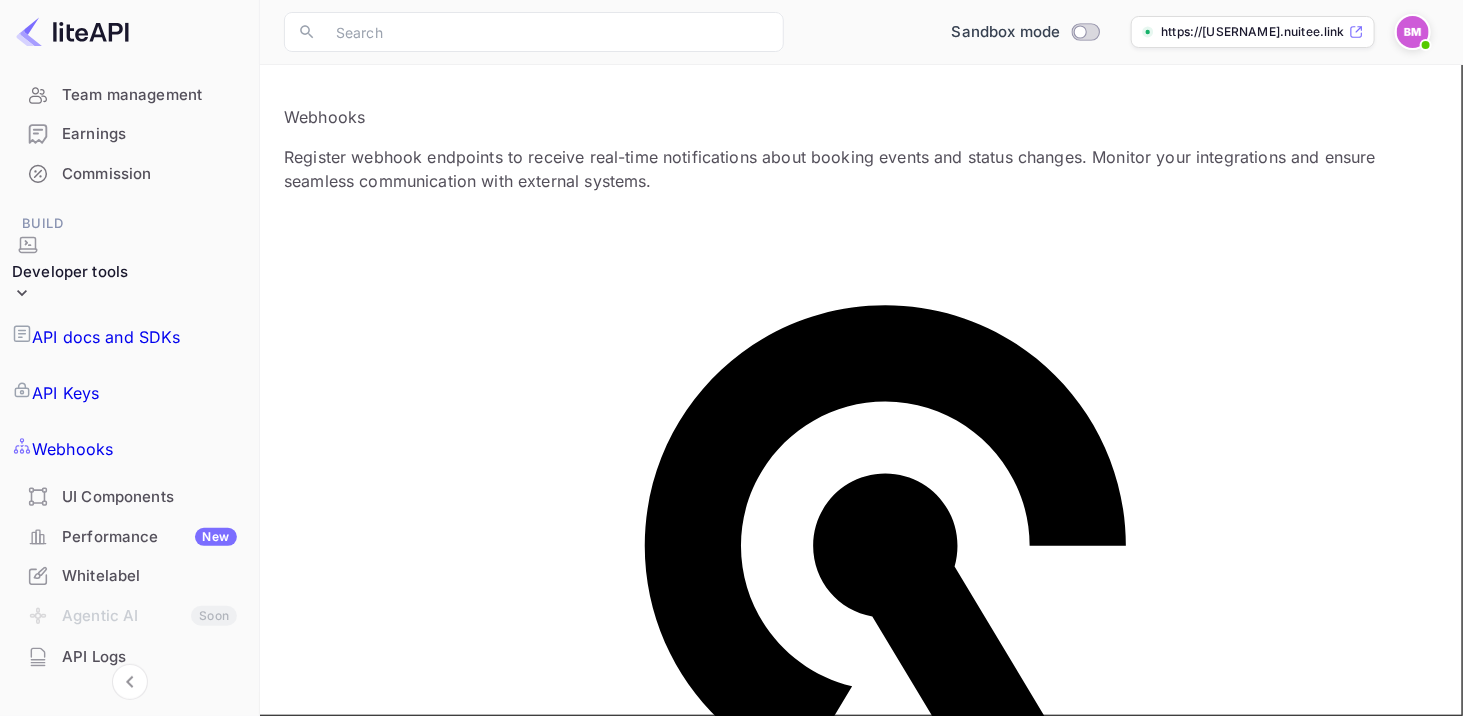 scroll, scrollTop: 151, scrollLeft: 0, axis: vertical 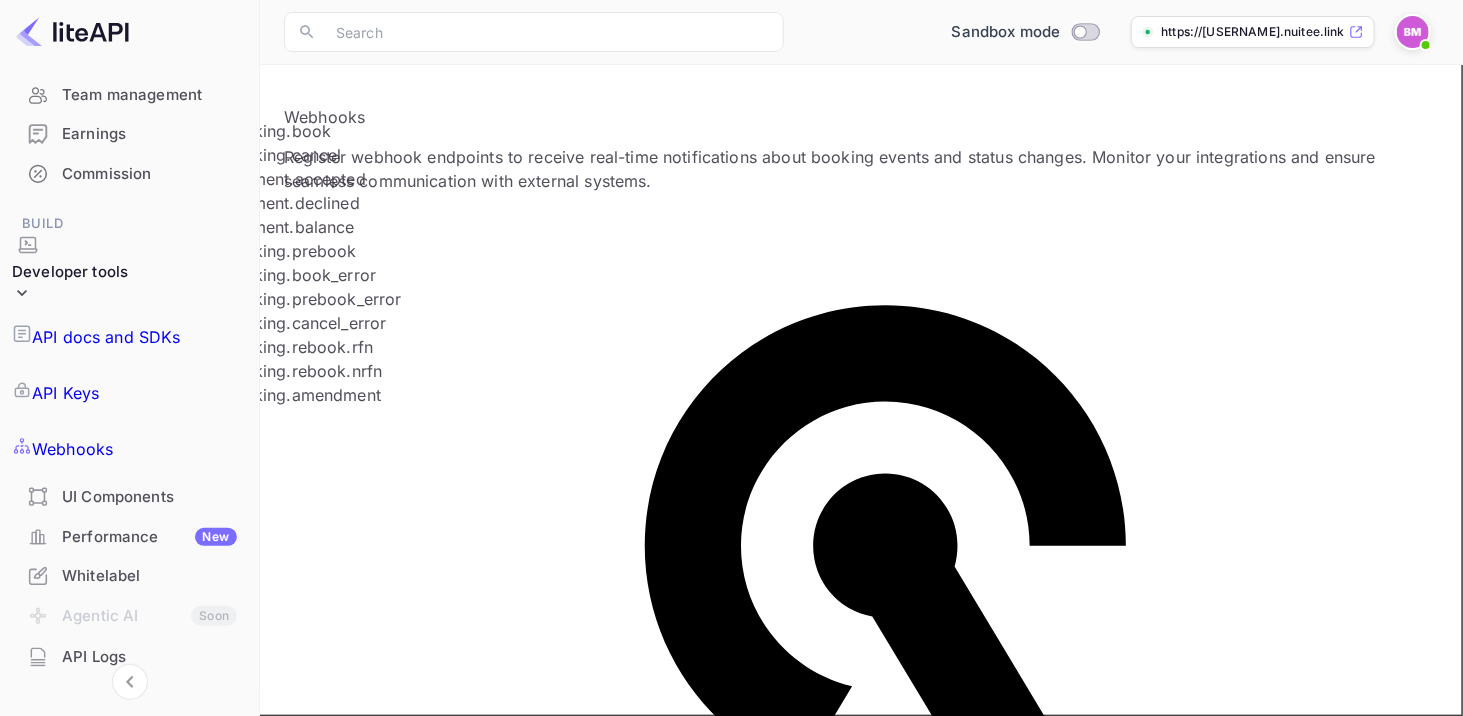 click on "Register Webhook Endpoint 💡  Getting started:  Register your webhook endpoint below to start receiving real-time notifications from LiteAPI. Your endpoint will be called whenever the selected events occur. Webhook URL ​ Description ​ Authentication Token ​ ​ Max retries 3 Max retries Initial wait (sec) 2 Initial wait (sec) ⓘ The system will automatically retry with exponential backoff ( 2 ,  4 ,  8  sec...) Select Events Select Events Custom Request Headers ​ ​ + Add Header Register Webhook Cancel Integration Examples Sample code to help you implement webhook handlers in your application. Node.js Express 99 1 2 3 4 5 6 7 8 9 10 11 › ⌄ // server.js const   express  = require( 'express' ); const   bodyParser  = require( 'body-parser' ); const   app  = express(); app.use(bodyParser.urlencoded({  extended :  true  })); app.post( '/webhook' ,  function  ( req ,  res ) {    const  {{ response, request, eventName }} = req.body;    if  (!response || !request || !eventName)  return  res.status( );" at bounding box center [731, 2467] 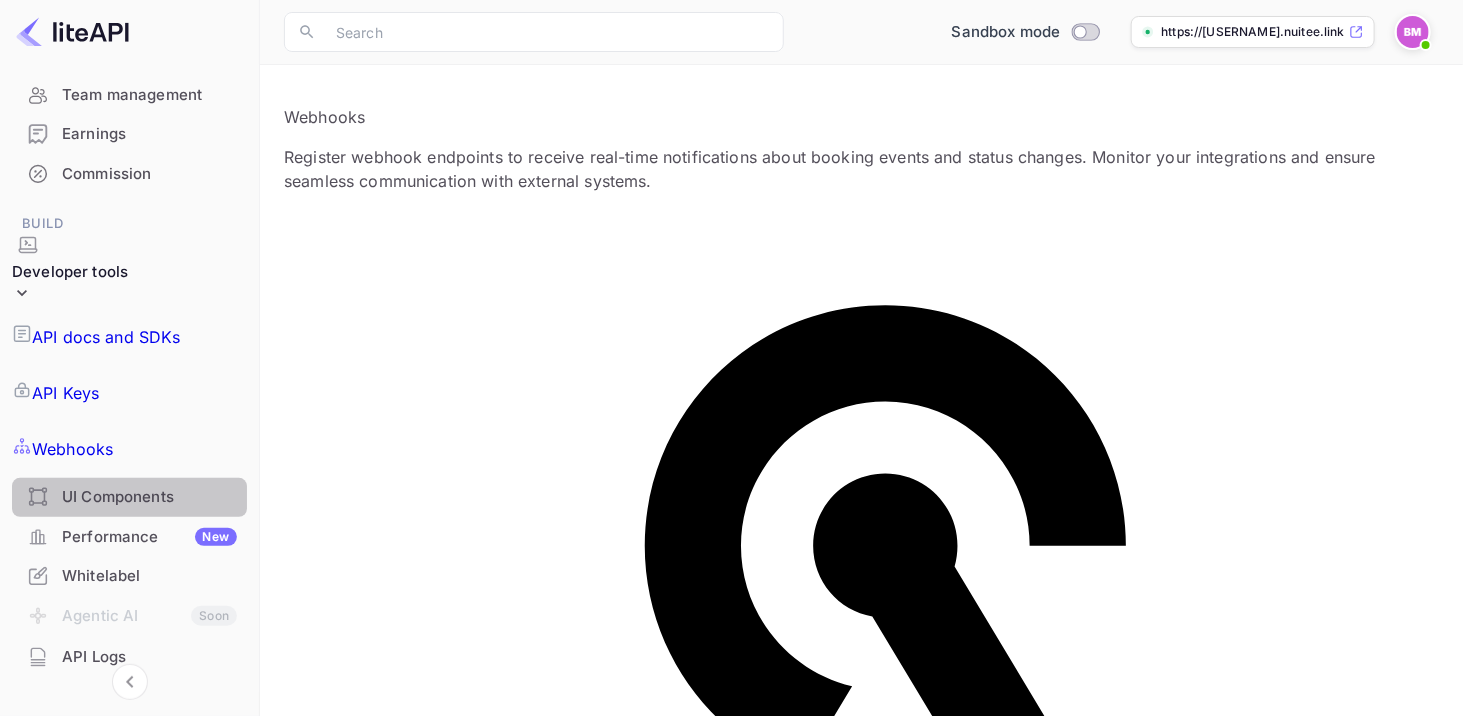 click on "UI Components" at bounding box center (149, 497) 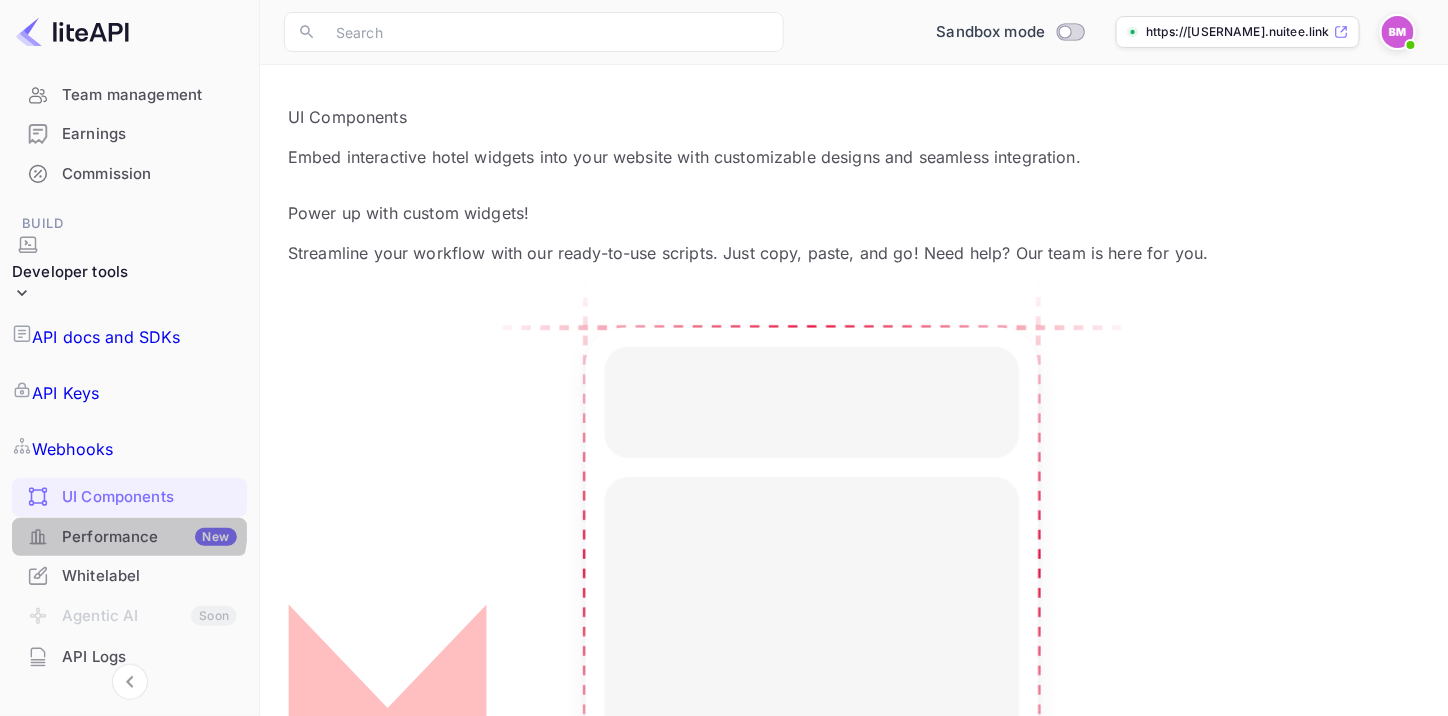 click on "Performance New" at bounding box center [149, 537] 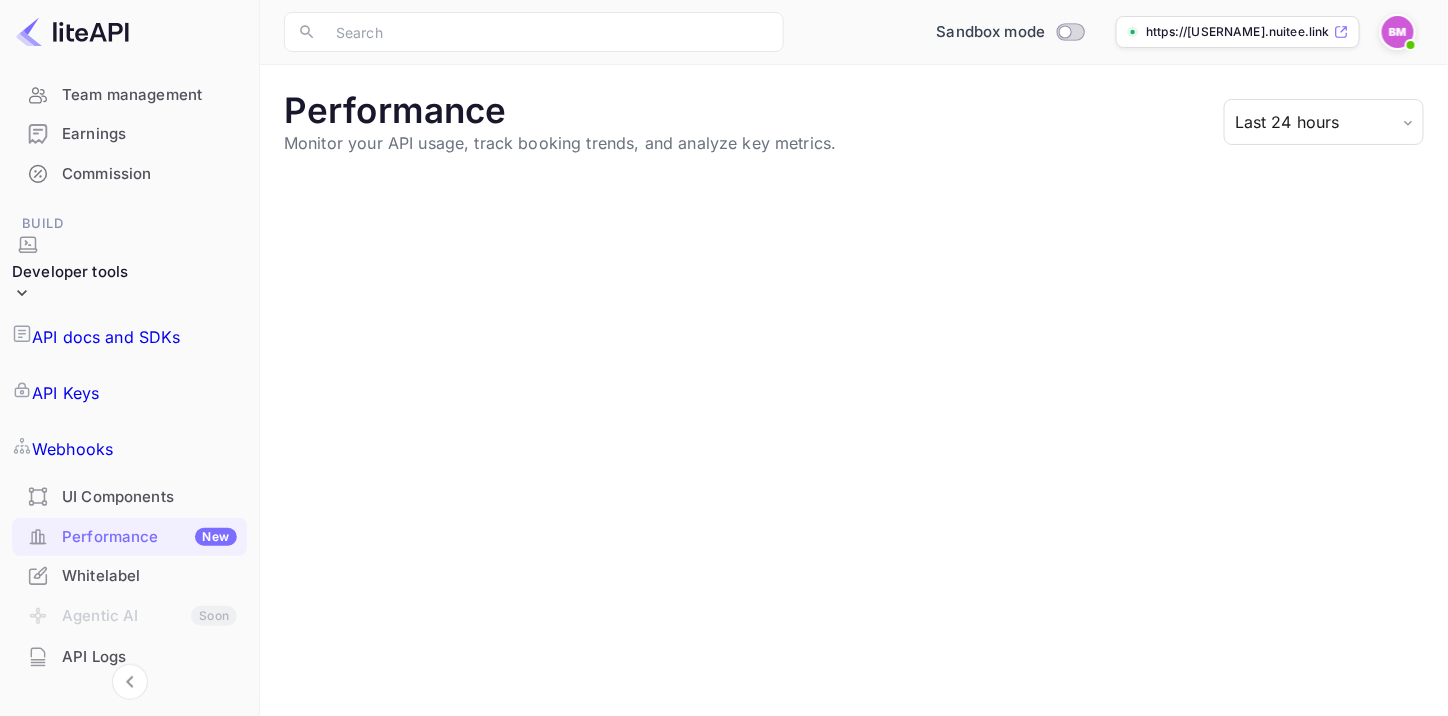 click on "Whitelabel" at bounding box center [149, 576] 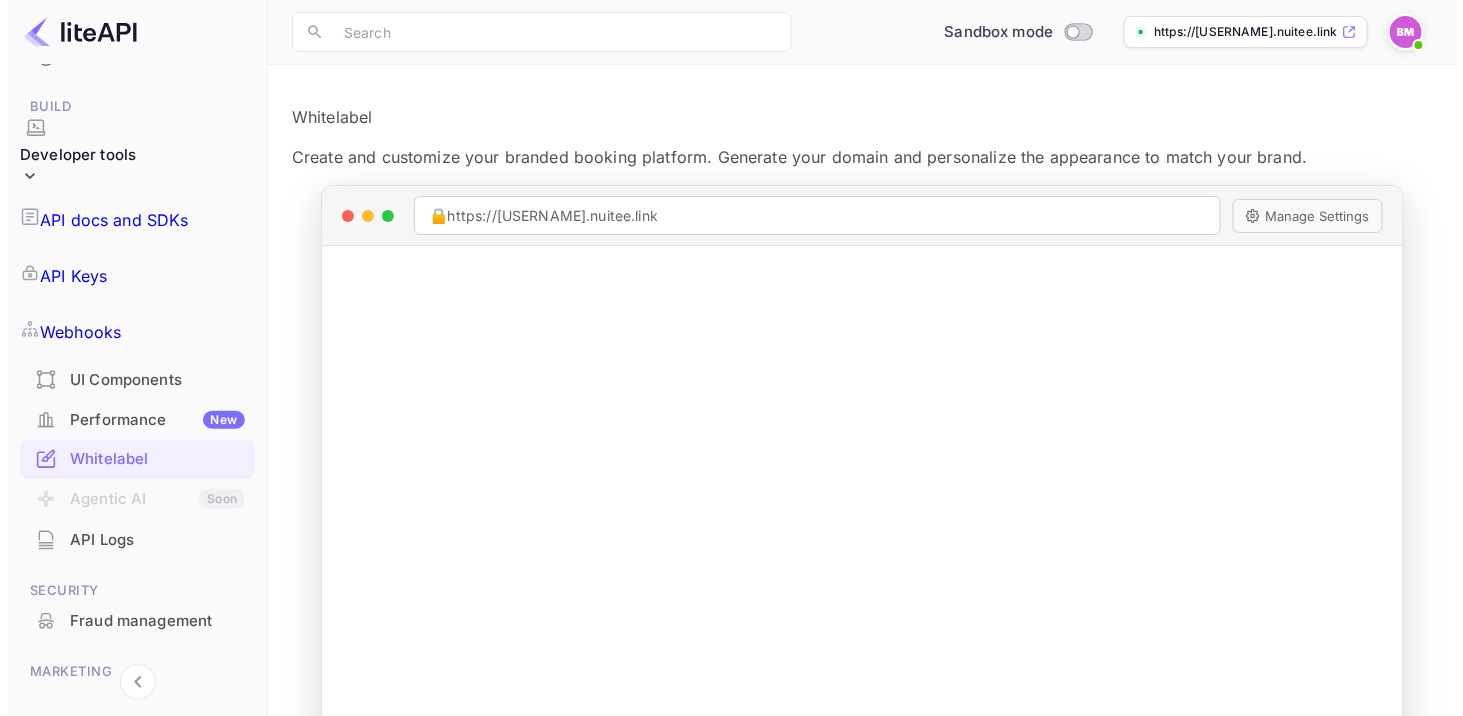 scroll, scrollTop: 301, scrollLeft: 0, axis: vertical 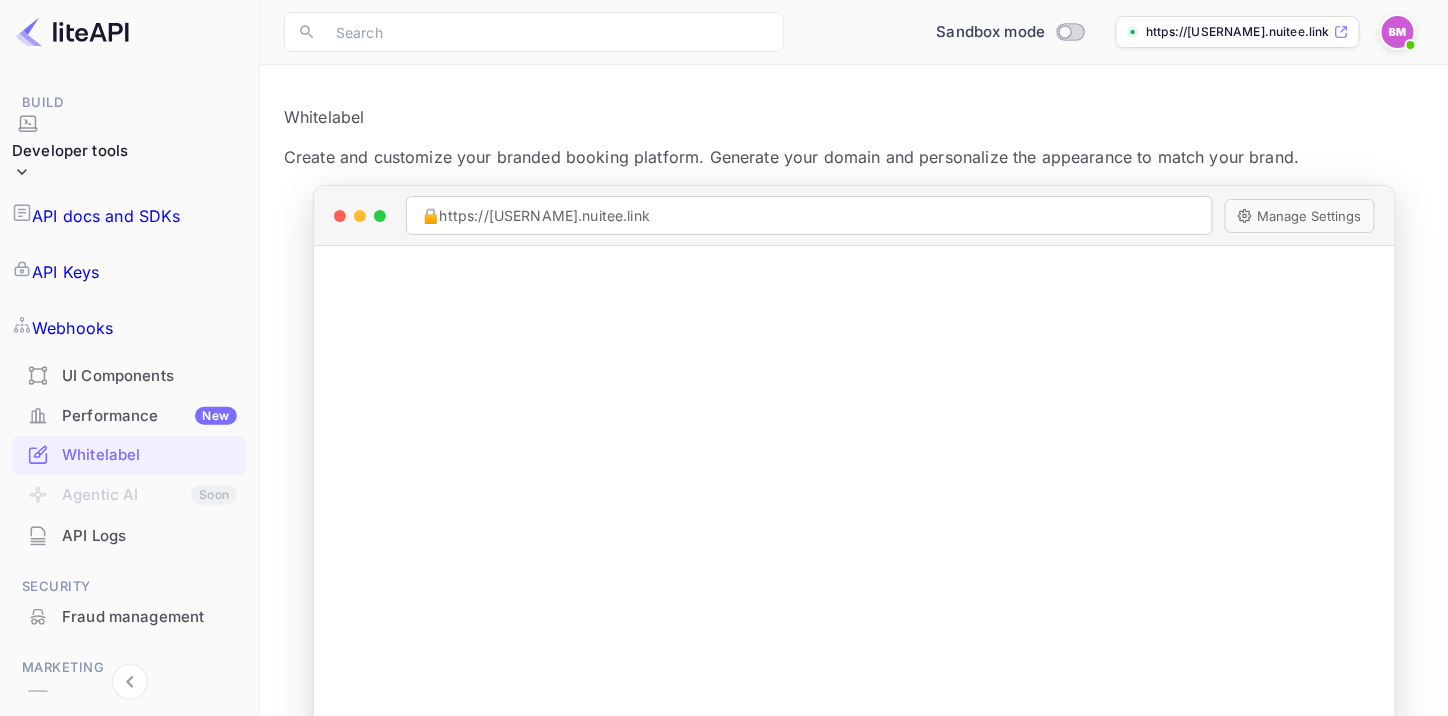 click on "API Logs" at bounding box center (129, 536) 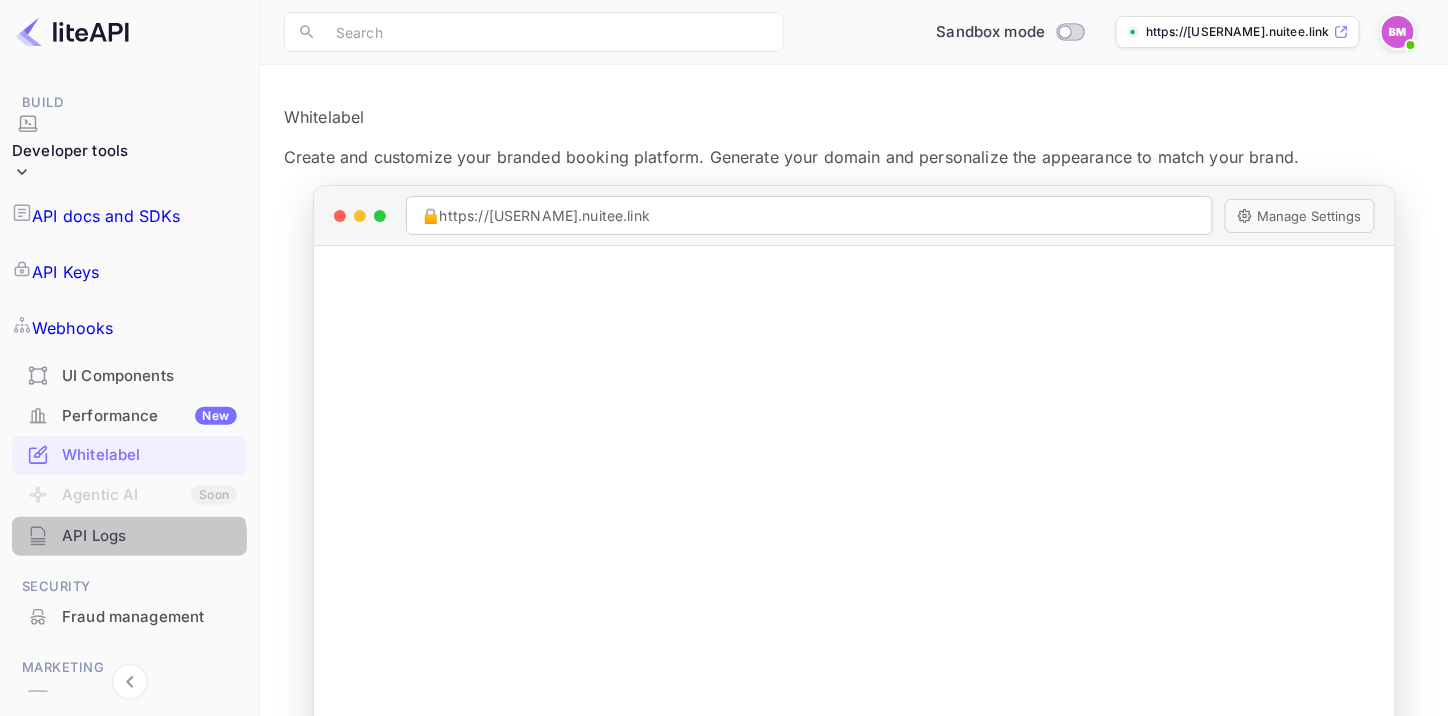 click on "API Logs" at bounding box center [149, 536] 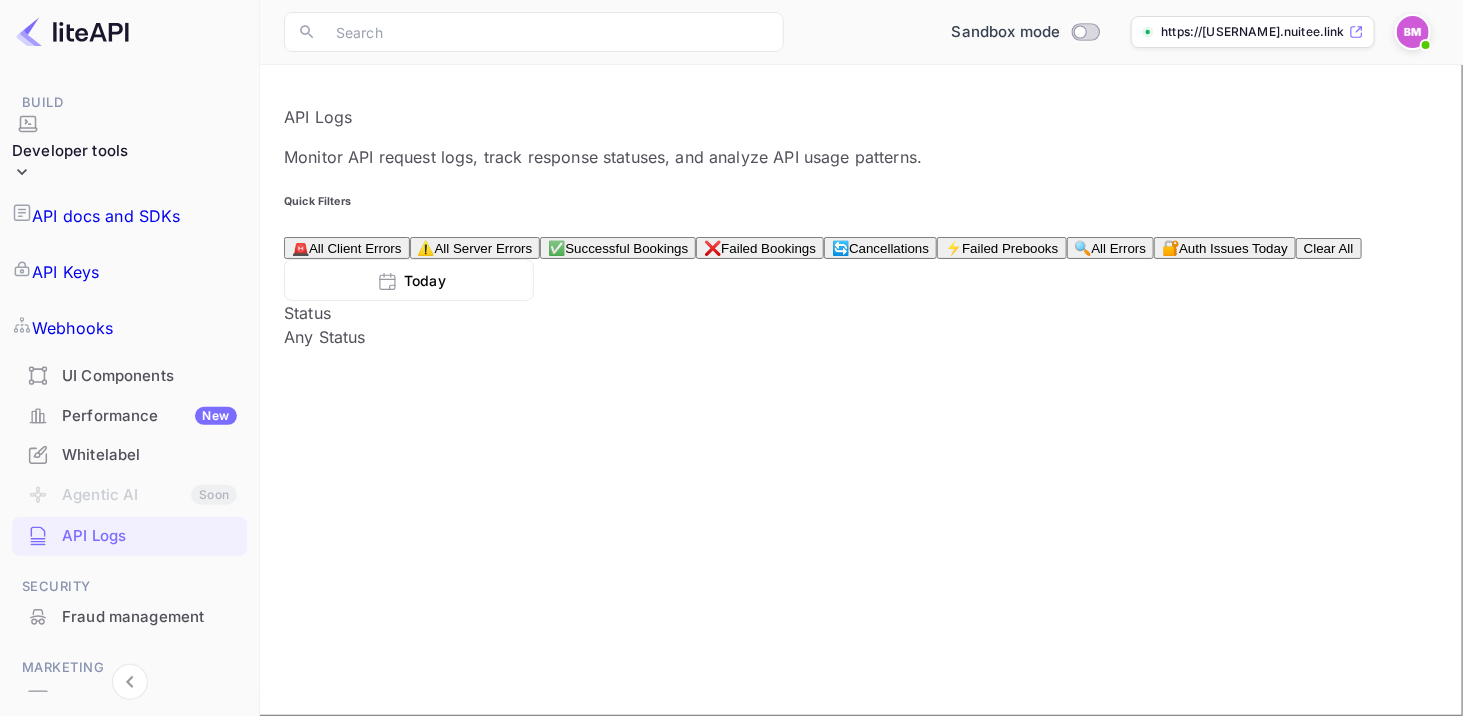 click on "Search Logs" at bounding box center [329, 3941] 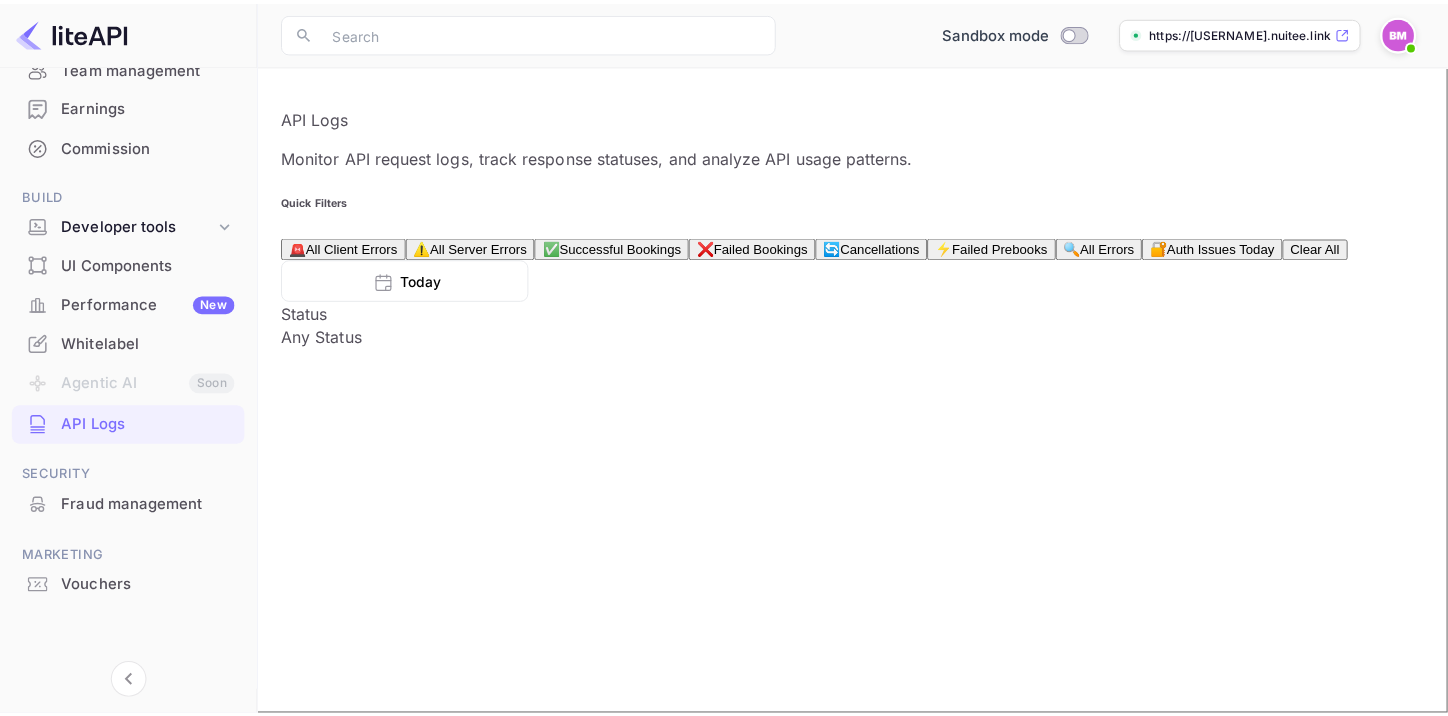 scroll, scrollTop: 0, scrollLeft: 0, axis: both 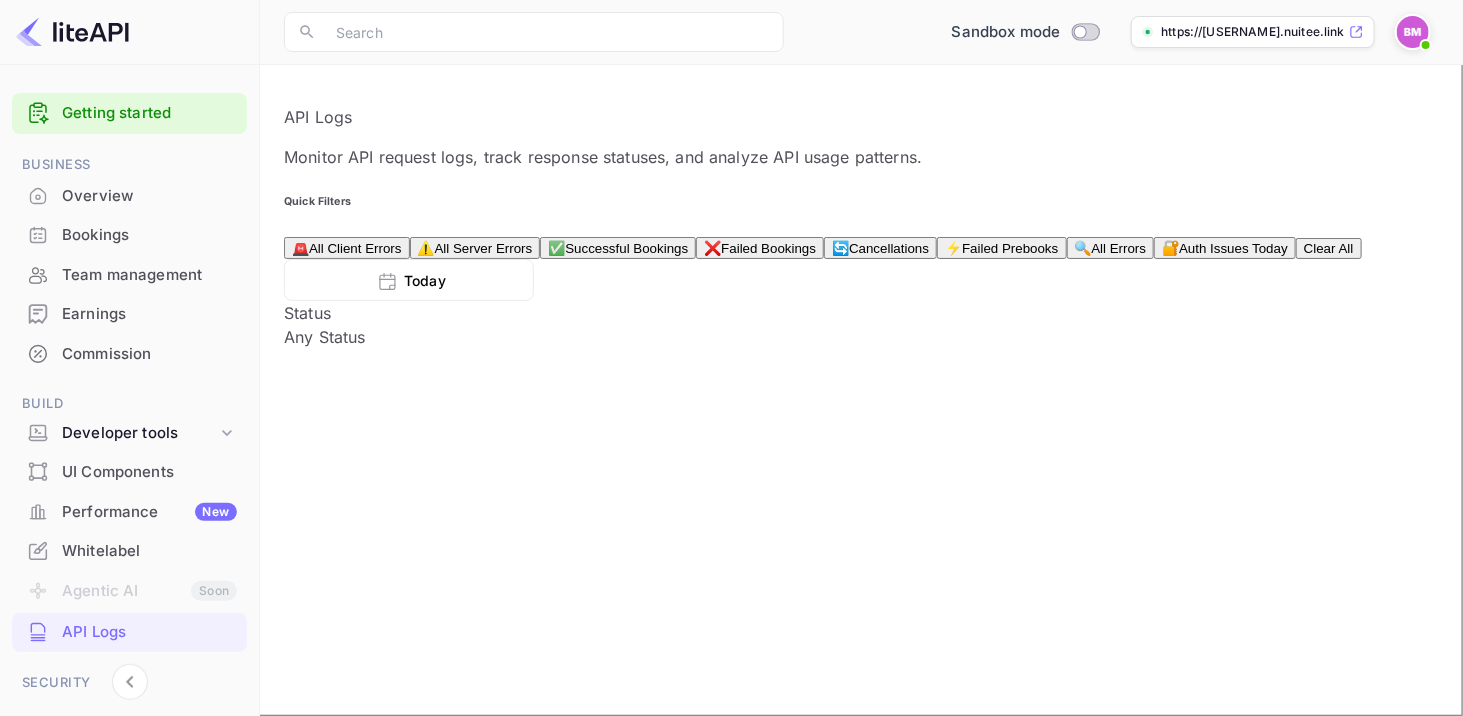drag, startPoint x: 95, startPoint y: 165, endPoint x: 88, endPoint y: 185, distance: 21.189621 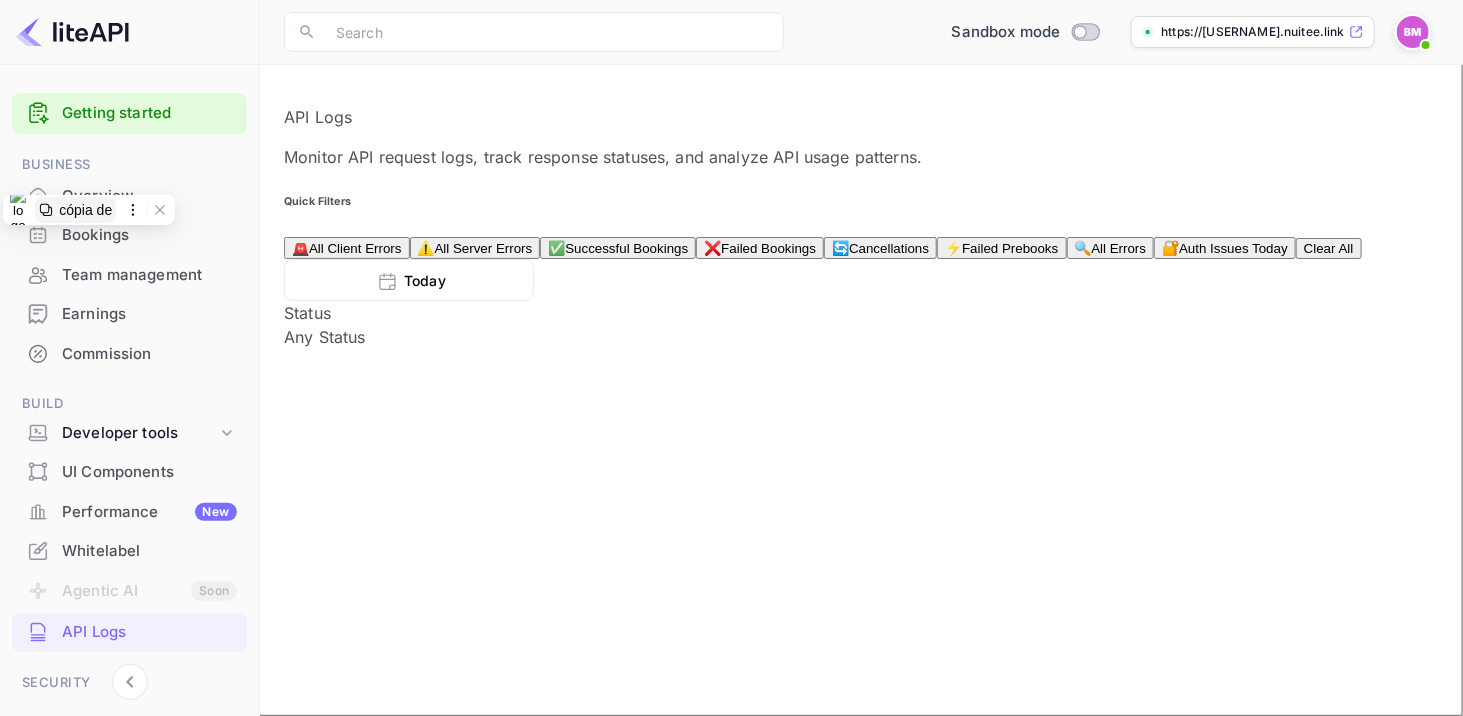 click on "cópia de" 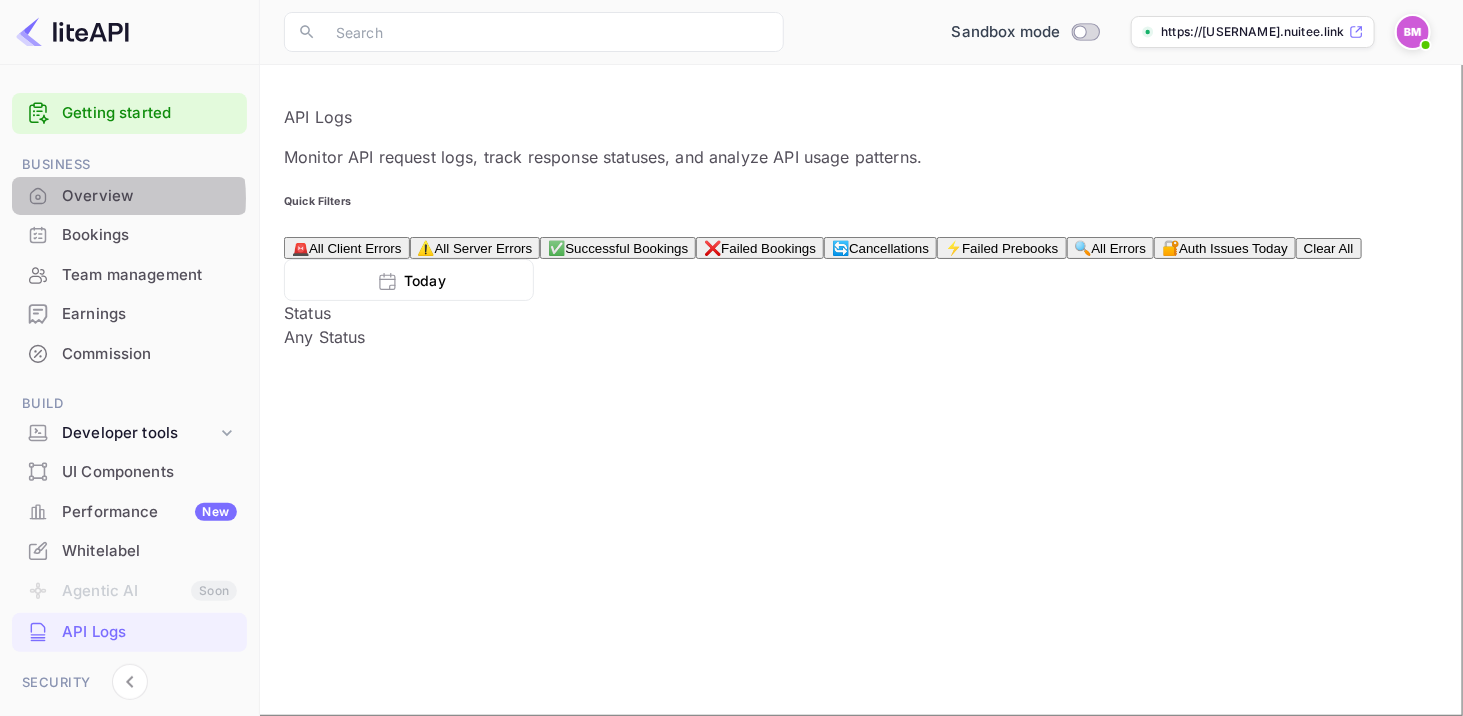 click on "Overview" at bounding box center (149, 196) 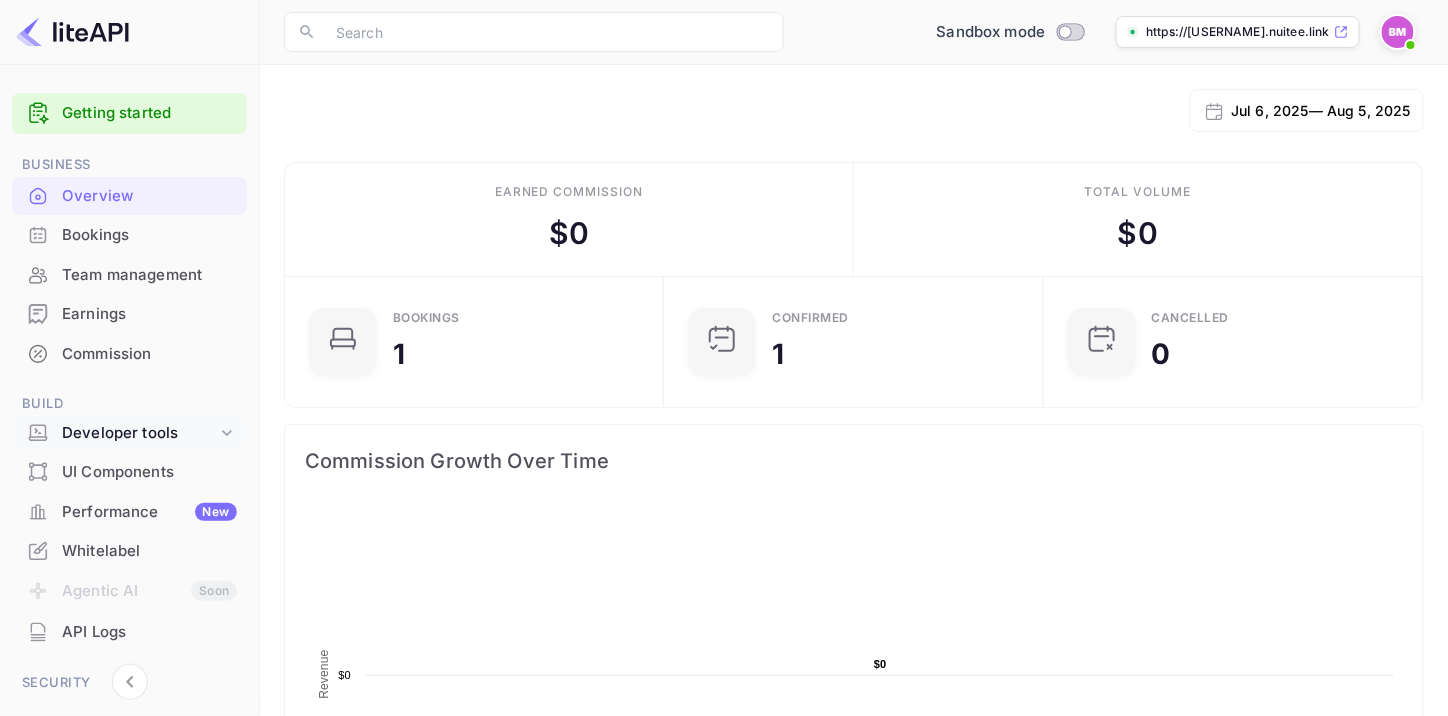 click on "Developer tools" at bounding box center (129, 433) 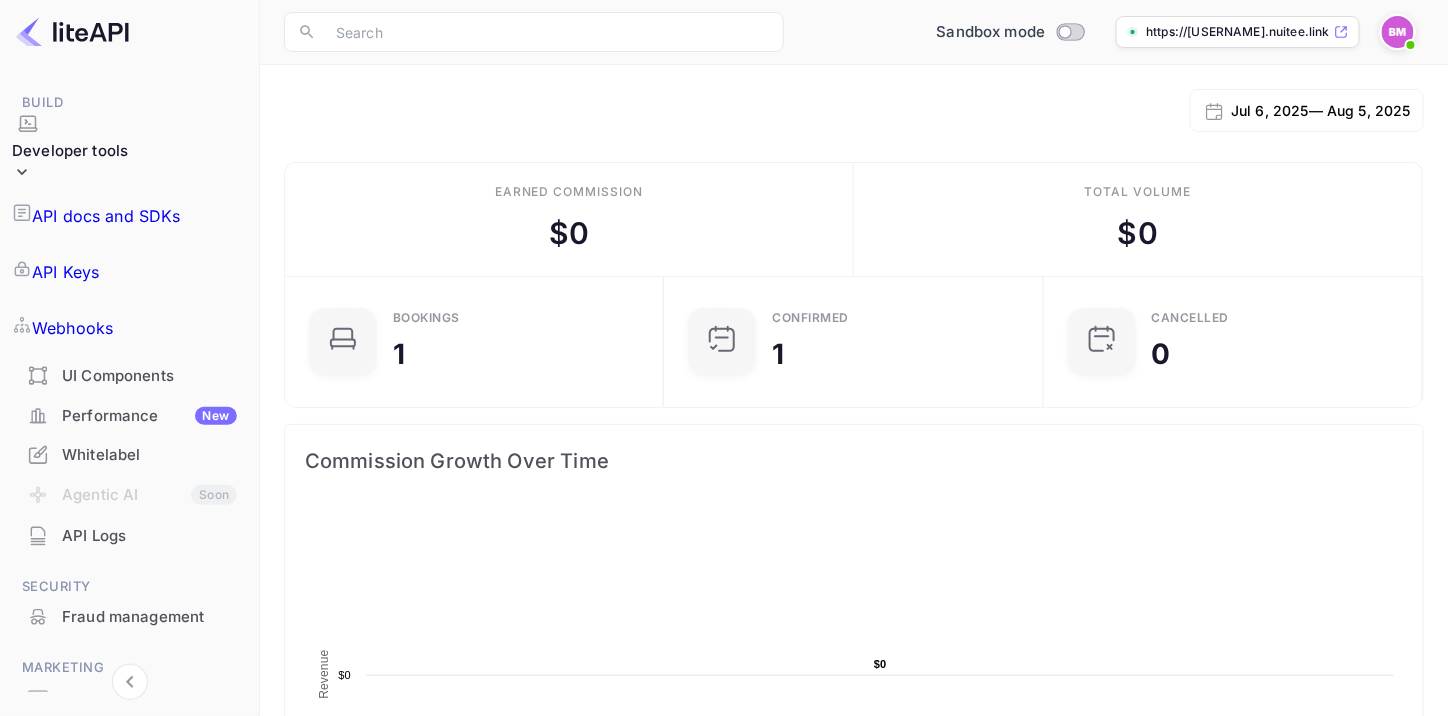 scroll, scrollTop: 0, scrollLeft: 0, axis: both 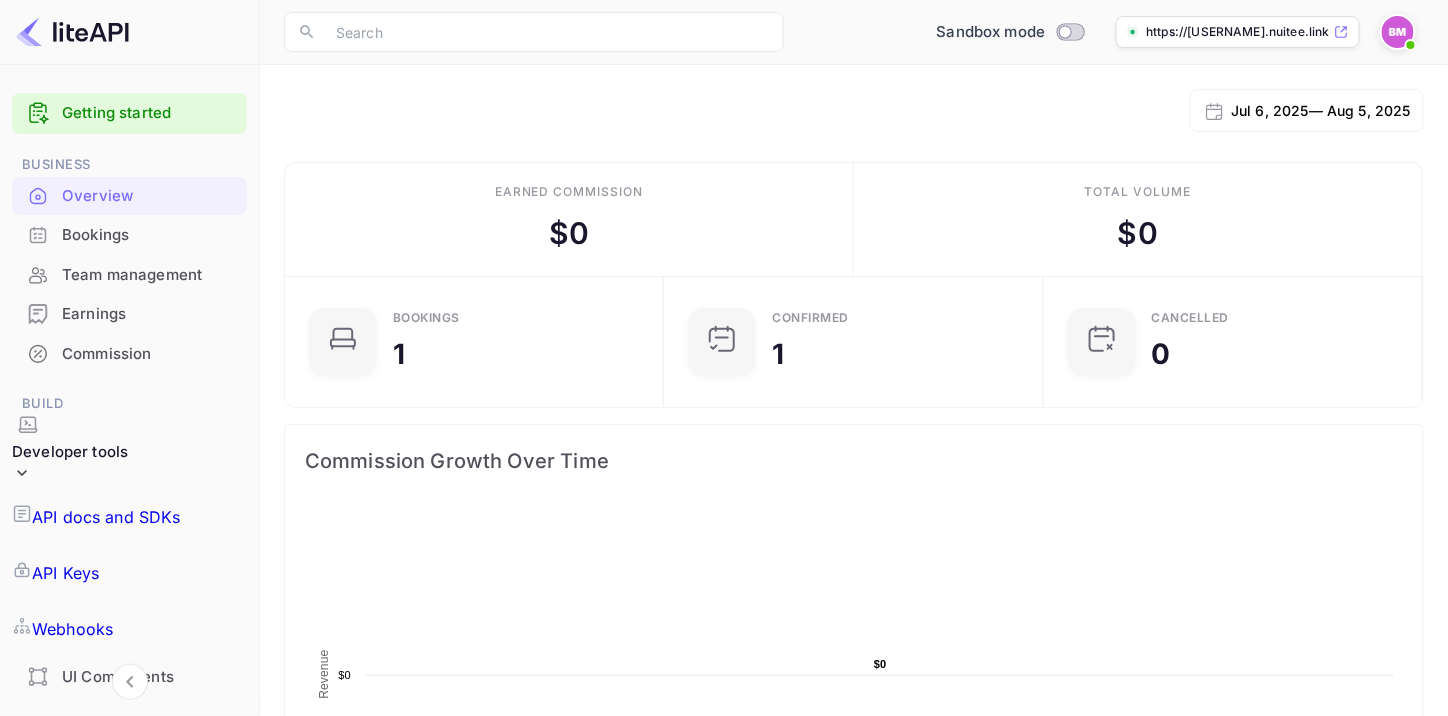 click at bounding box center [72, 32] 